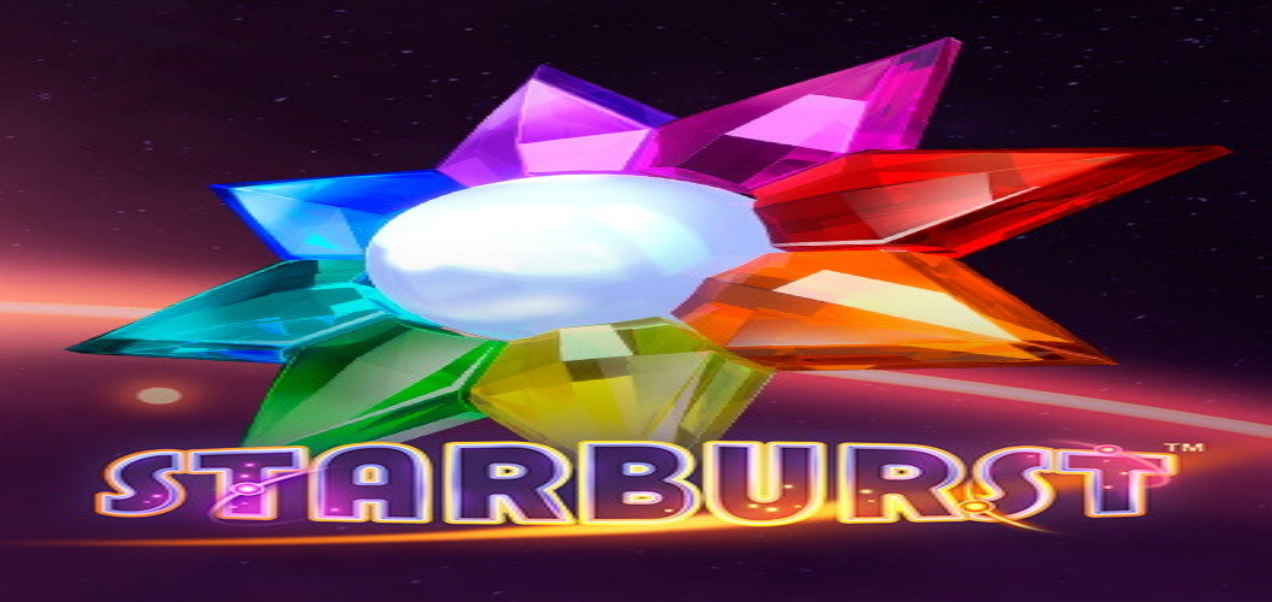 scroll, scrollTop: 0, scrollLeft: 0, axis: both 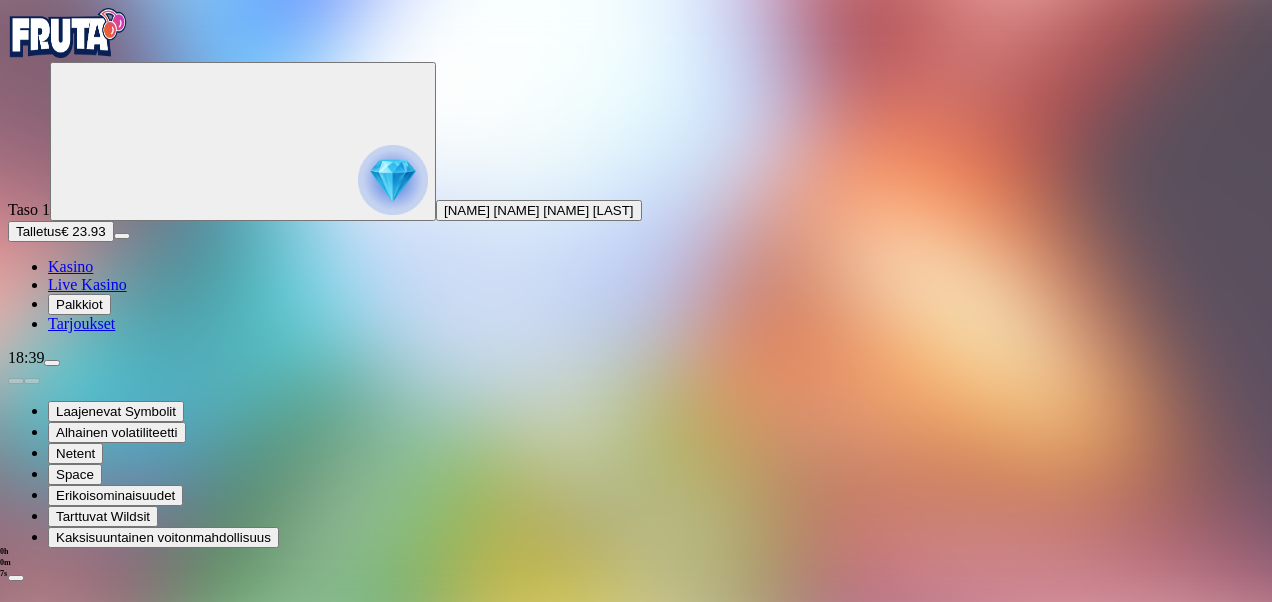 click at bounding box center [393, 180] 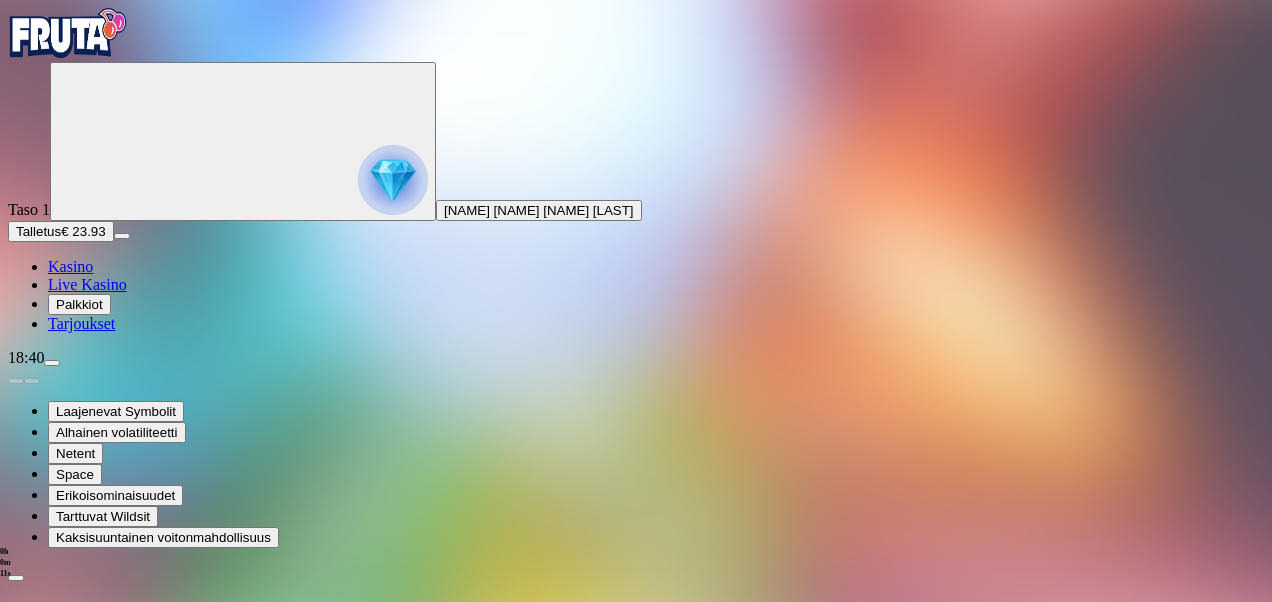 click on "Palkkiot" at bounding box center [636, 615] 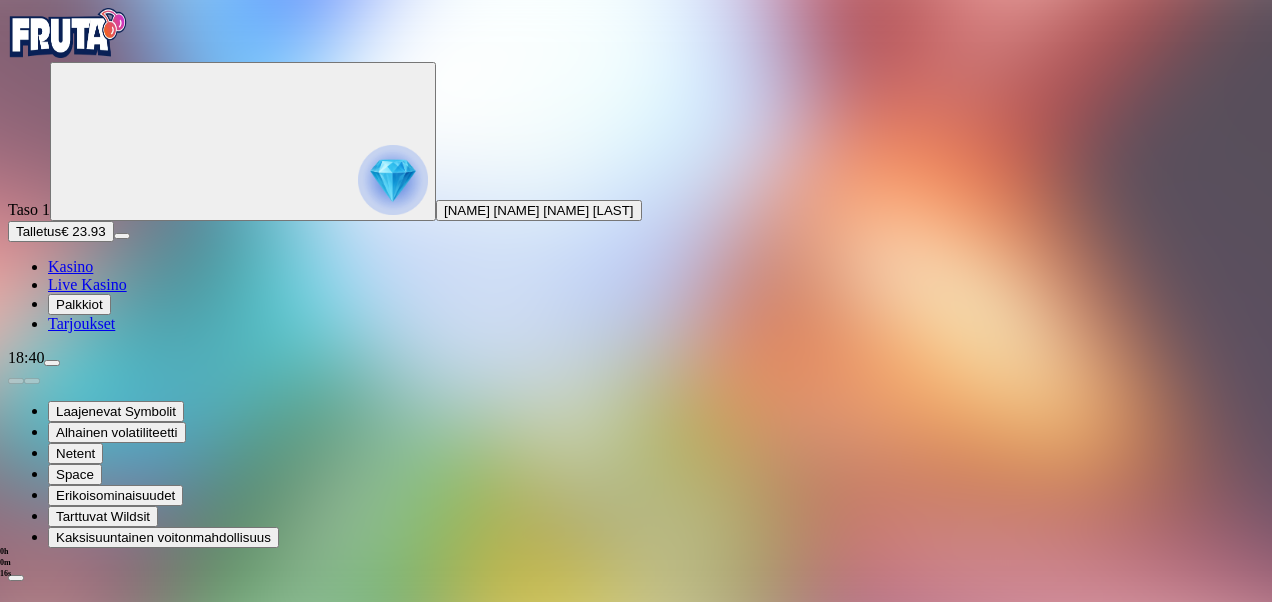 scroll, scrollTop: 90, scrollLeft: 0, axis: vertical 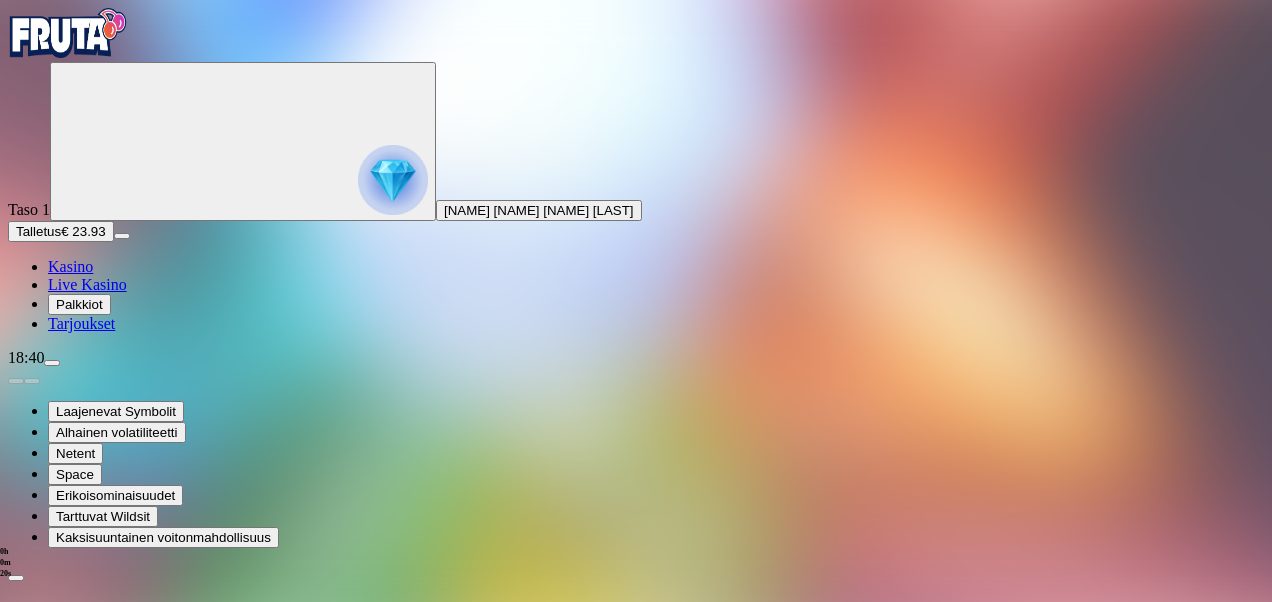 click on "Kysy apua" at bounding box center [87, 1014] 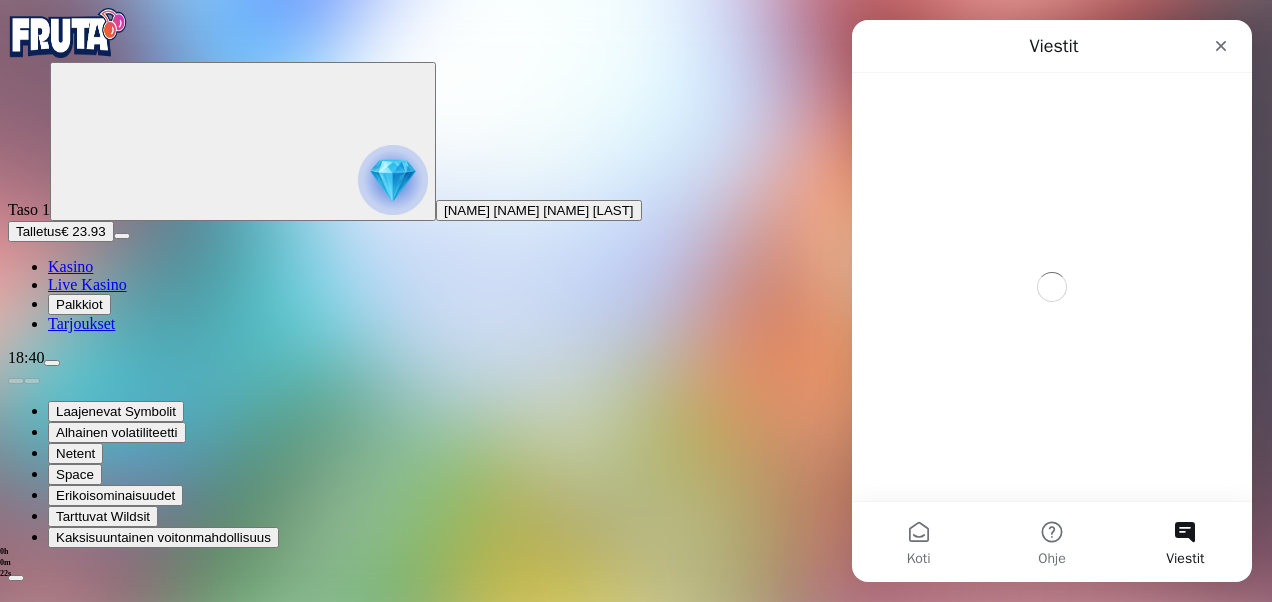 scroll, scrollTop: 0, scrollLeft: 0, axis: both 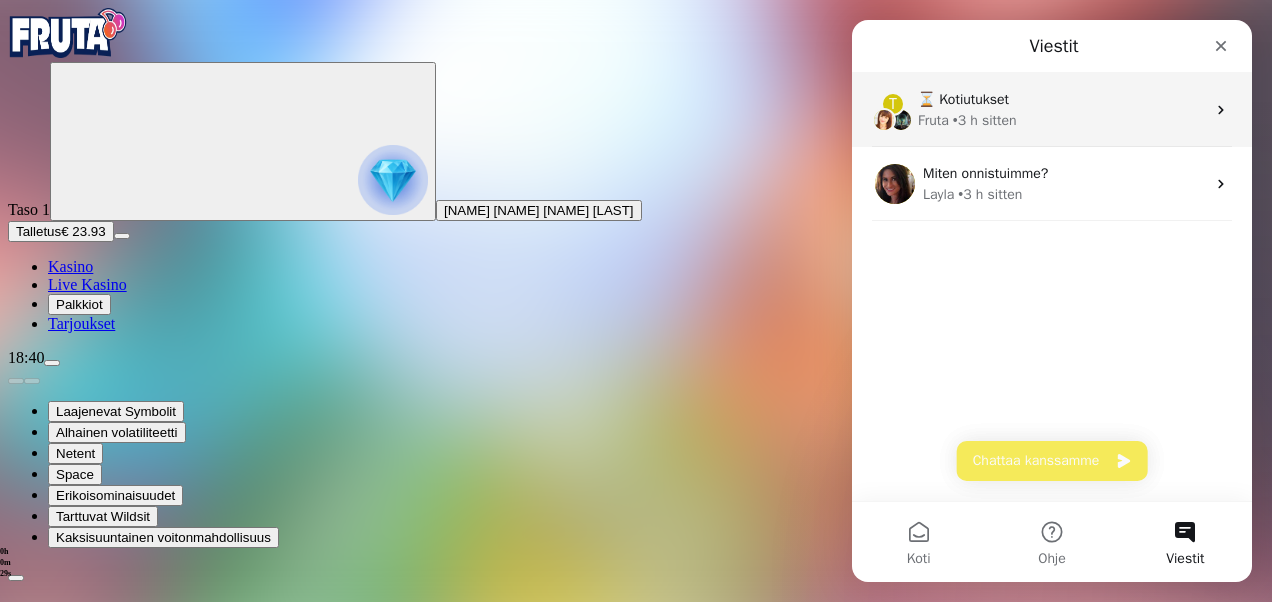 click on "•  3 h sitten" at bounding box center [985, 120] 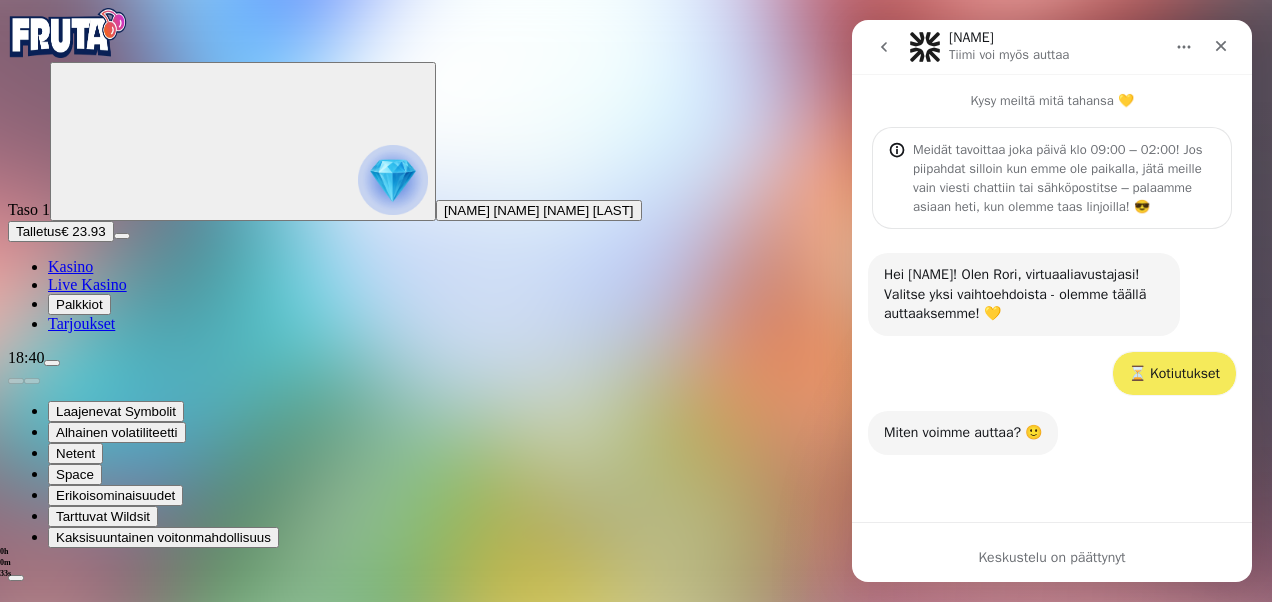 click at bounding box center [884, 47] 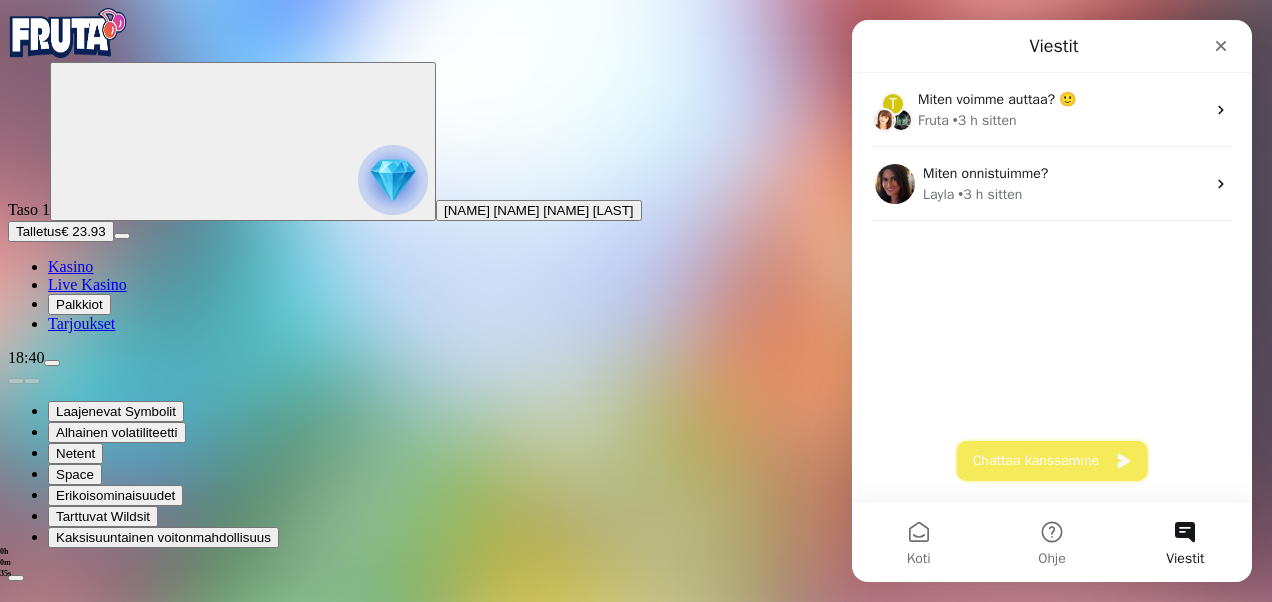 click on "Chattaa kanssamme" at bounding box center [1052, 461] 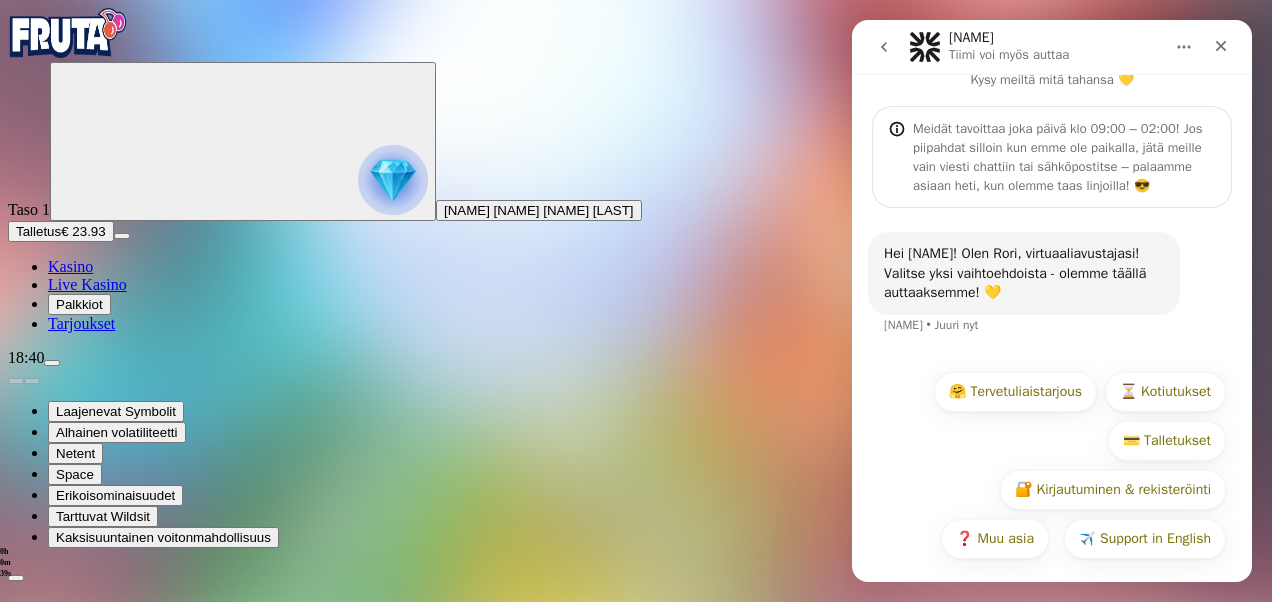 scroll, scrollTop: 29, scrollLeft: 0, axis: vertical 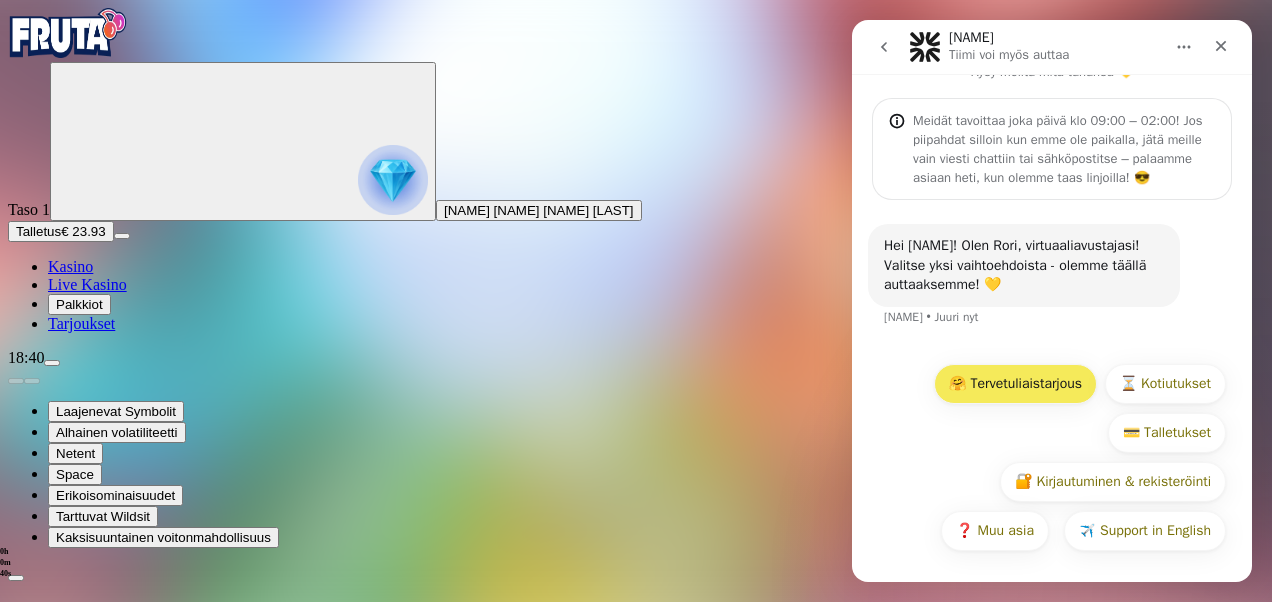 click on "🤗 Tervetuliaistarjous" at bounding box center (1015, 384) 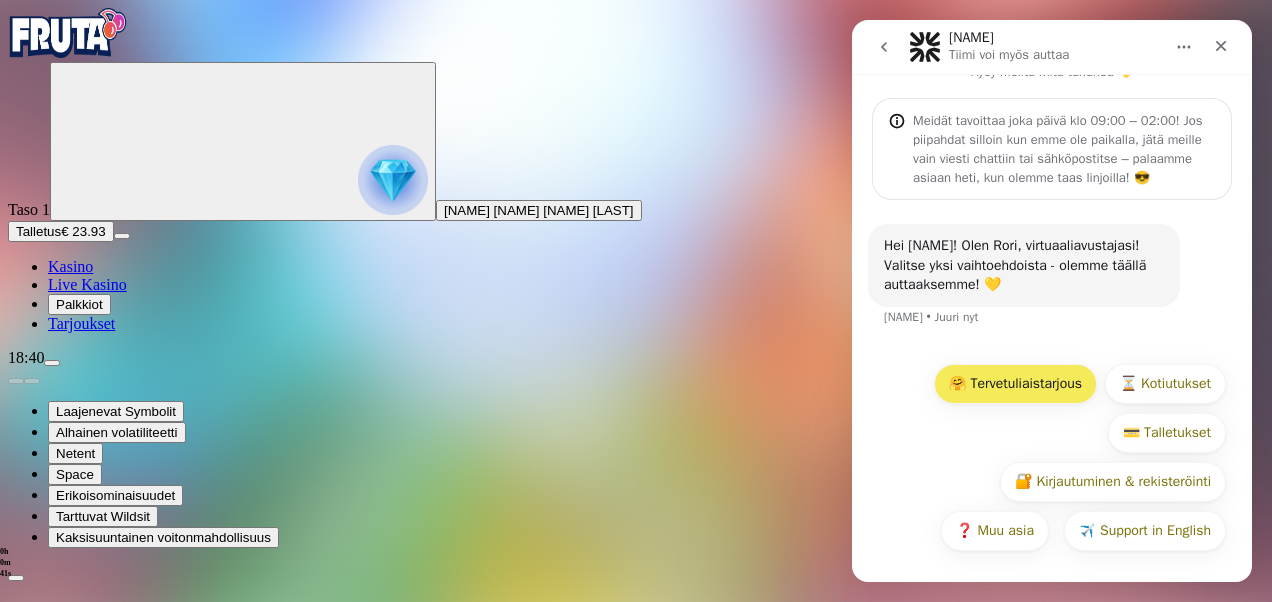 scroll, scrollTop: 0, scrollLeft: 0, axis: both 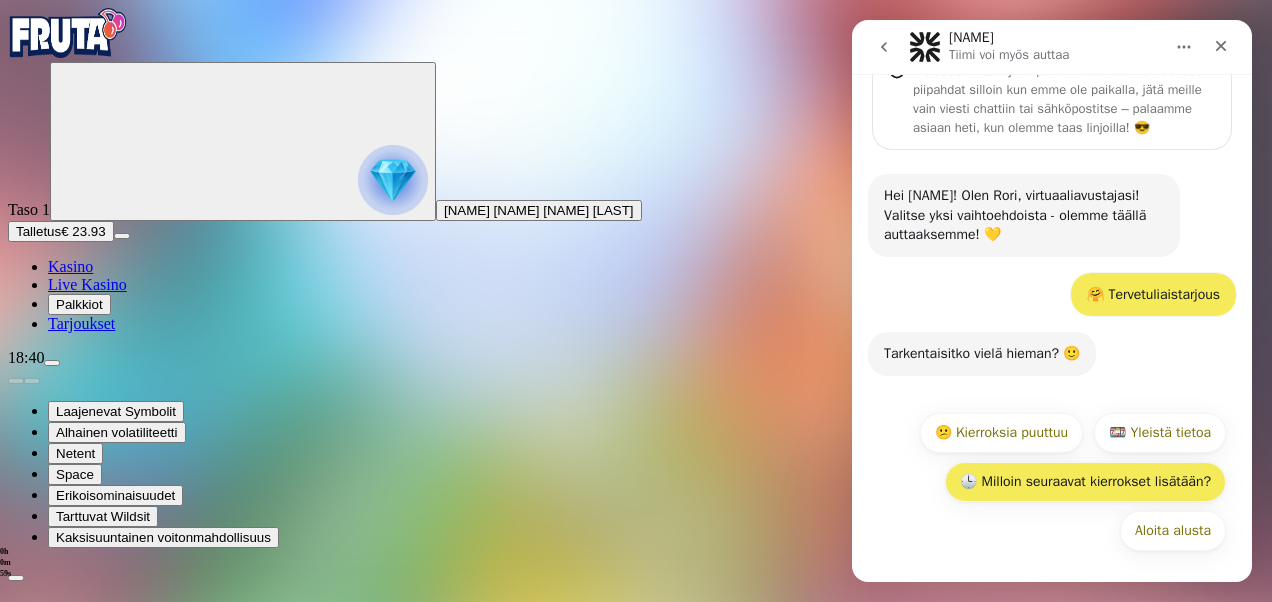 click on "🕒 Milloin seuraavat kierrokset lisätään?" at bounding box center [1085, 482] 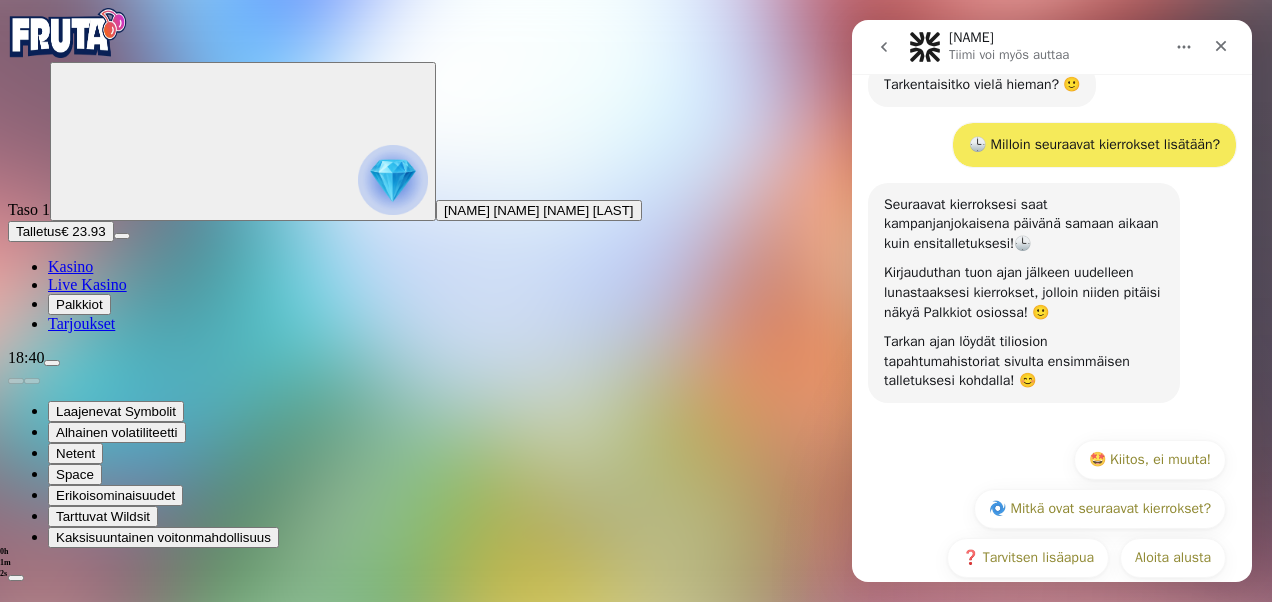 scroll, scrollTop: 375, scrollLeft: 0, axis: vertical 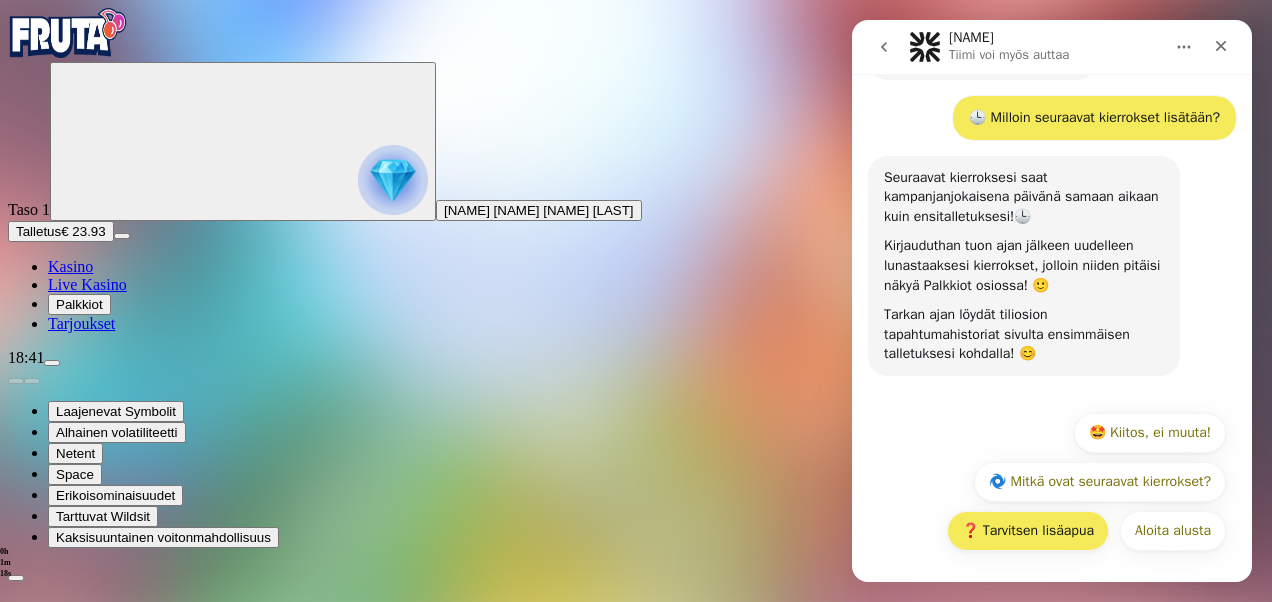 click on "❓ Tarvitsen lisäapua" at bounding box center [1028, 531] 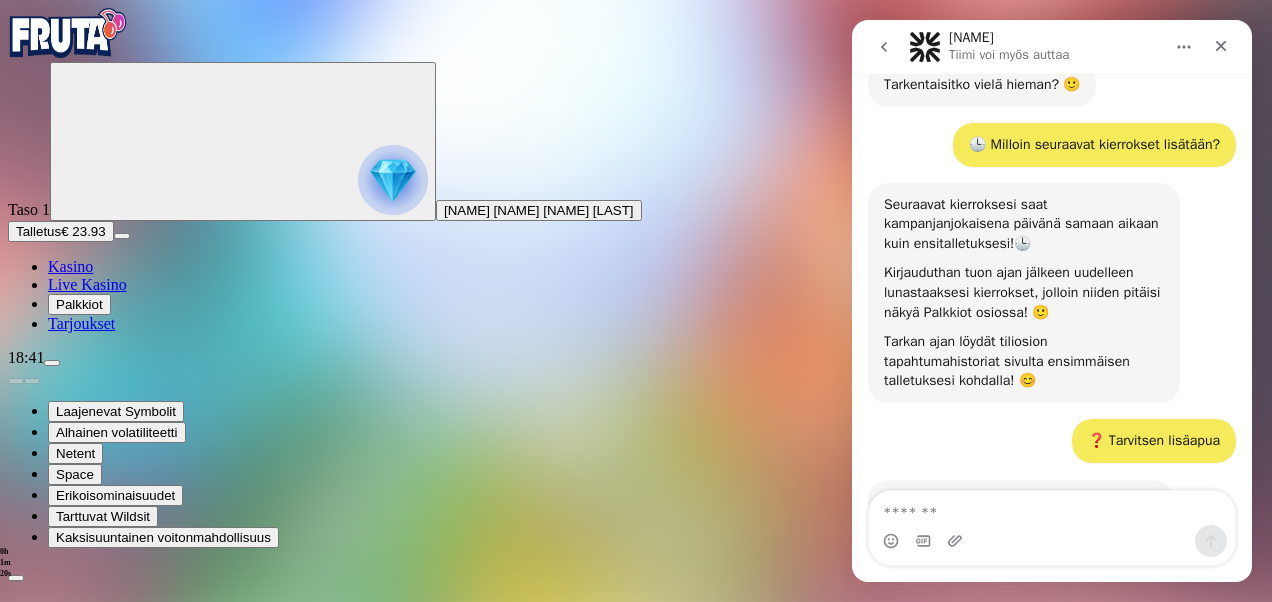 scroll, scrollTop: 420, scrollLeft: 0, axis: vertical 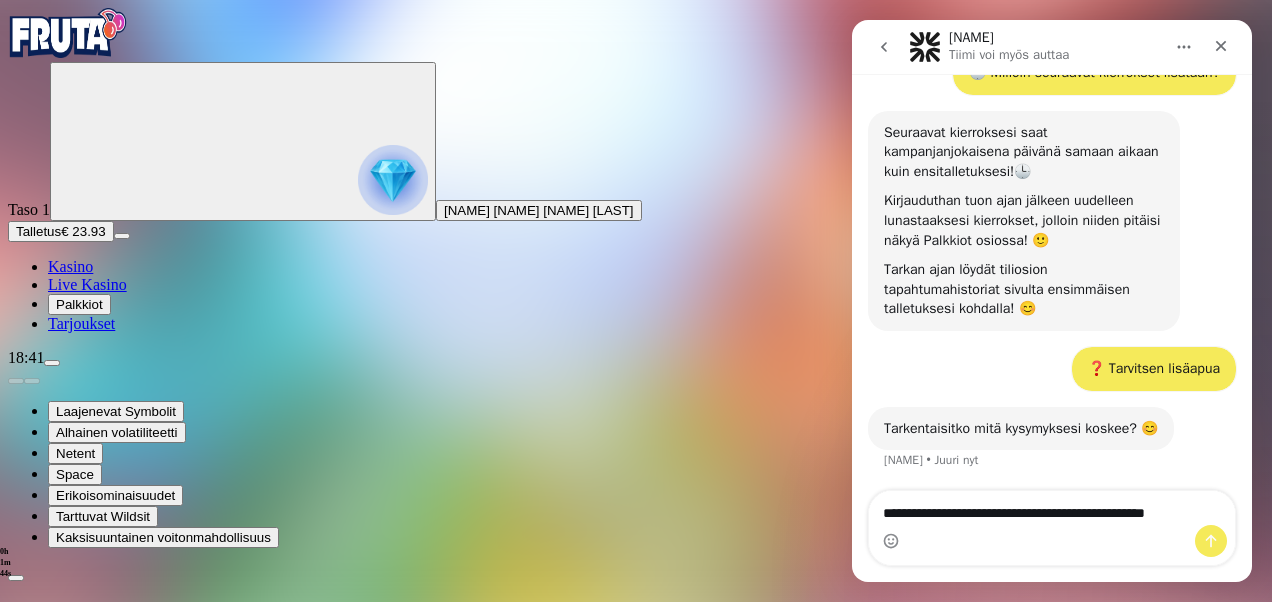 type on "**********" 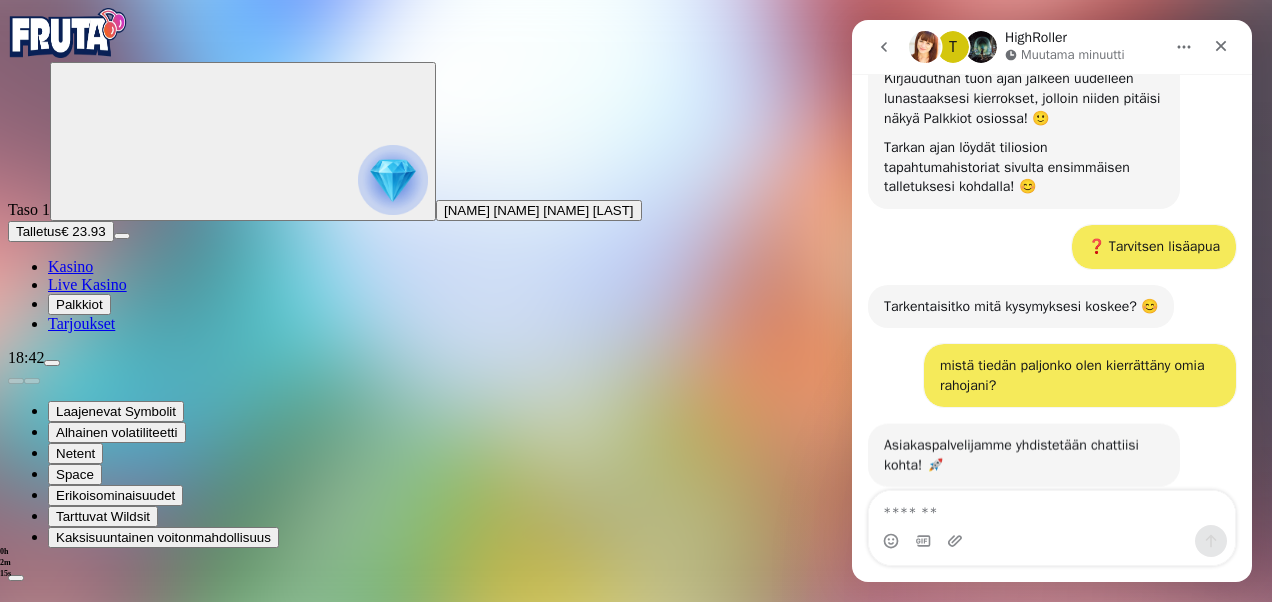 scroll, scrollTop: 578, scrollLeft: 0, axis: vertical 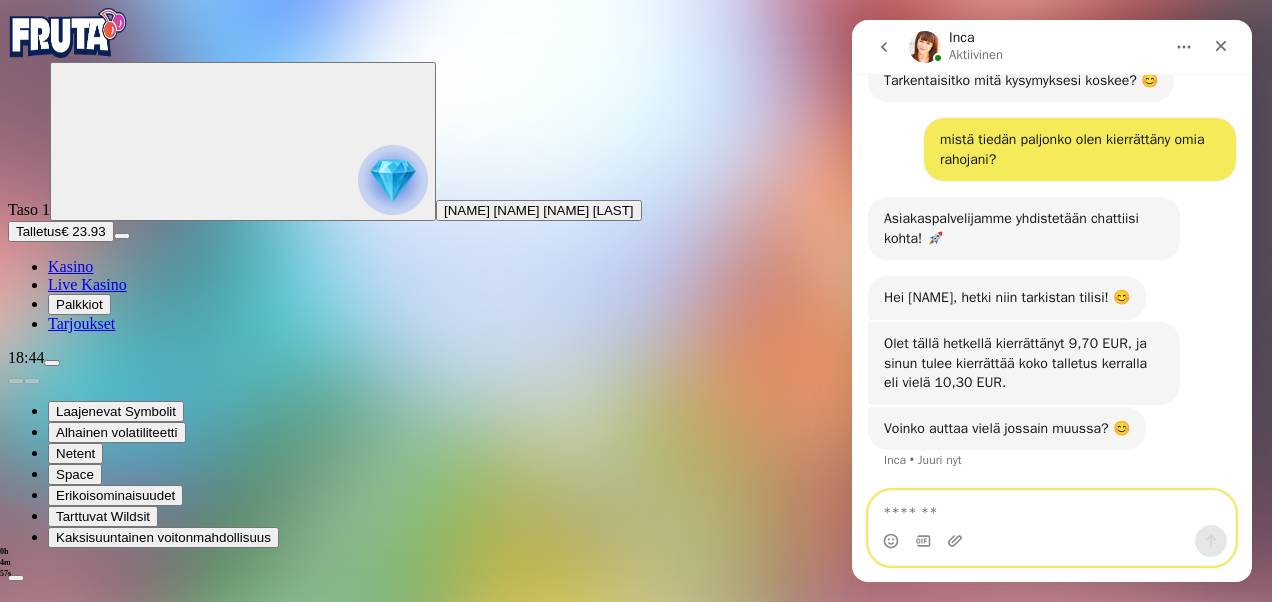 click at bounding box center [1052, 508] 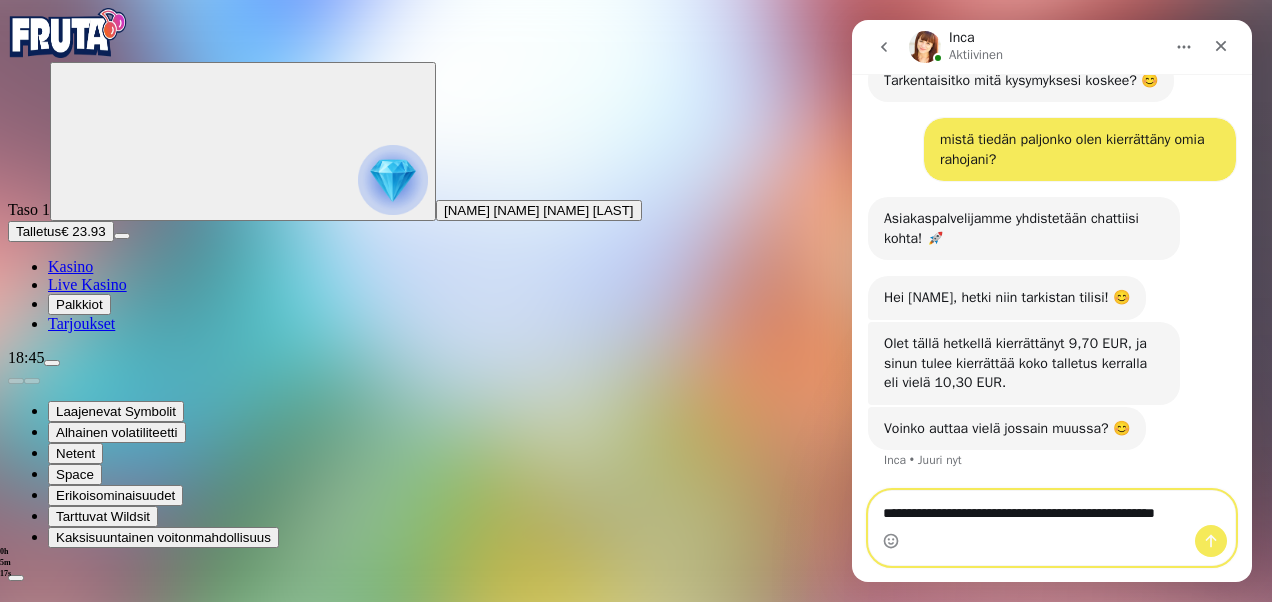 type on "**********" 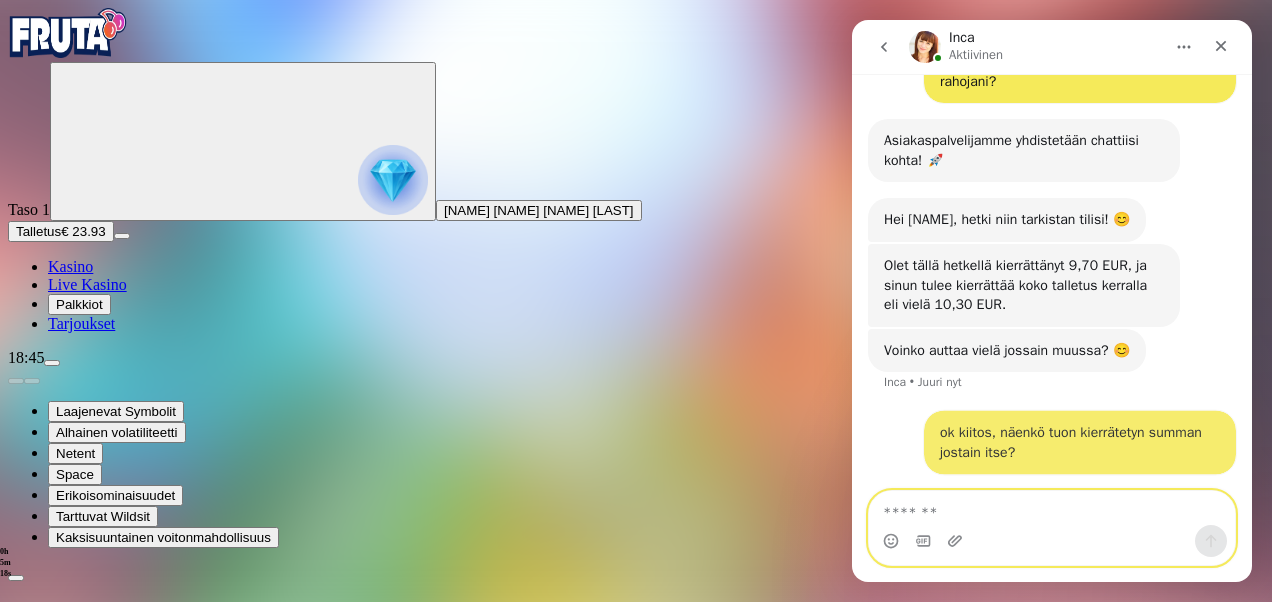 scroll, scrollTop: 847, scrollLeft: 0, axis: vertical 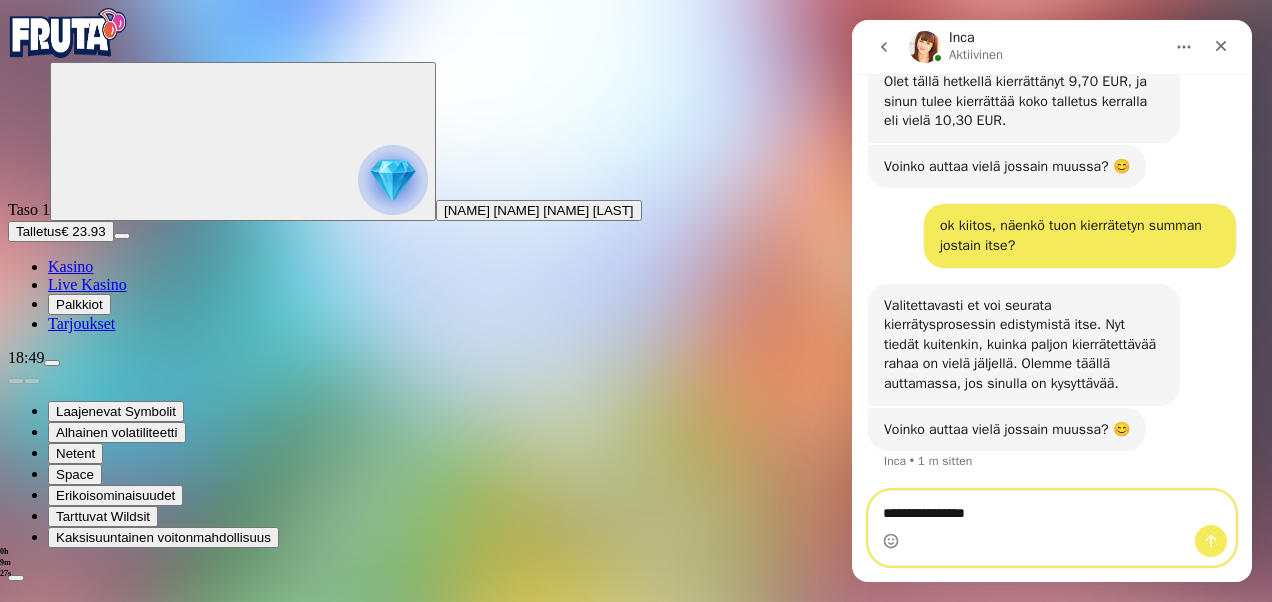type on "**********" 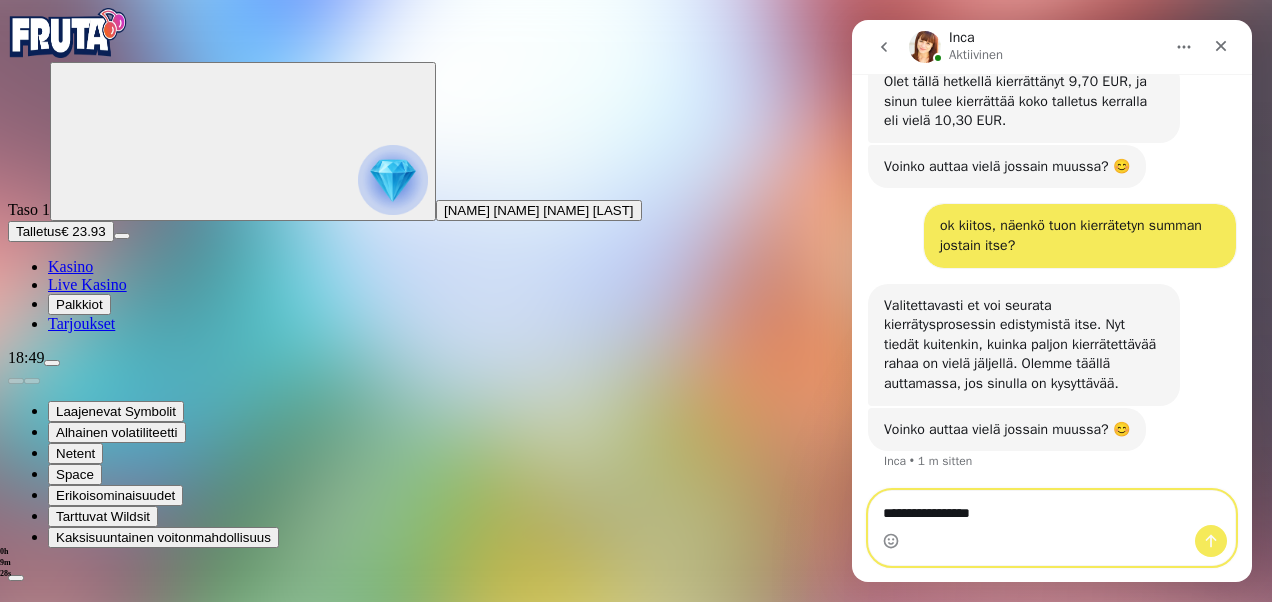 type 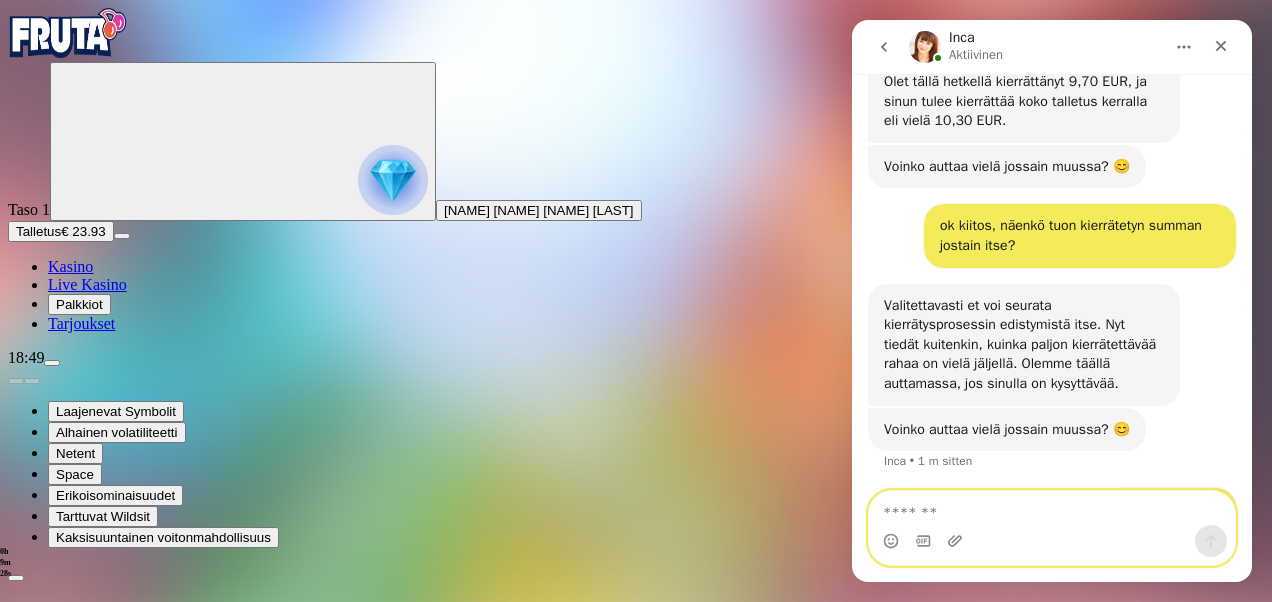 scroll, scrollTop: 1090, scrollLeft: 0, axis: vertical 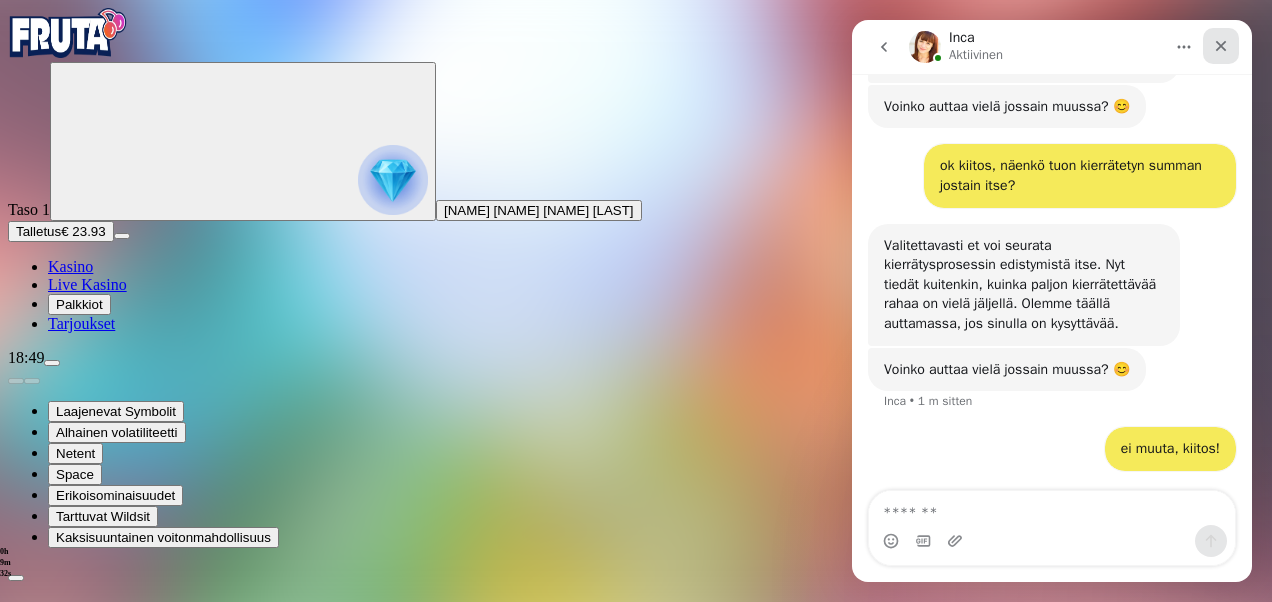 click 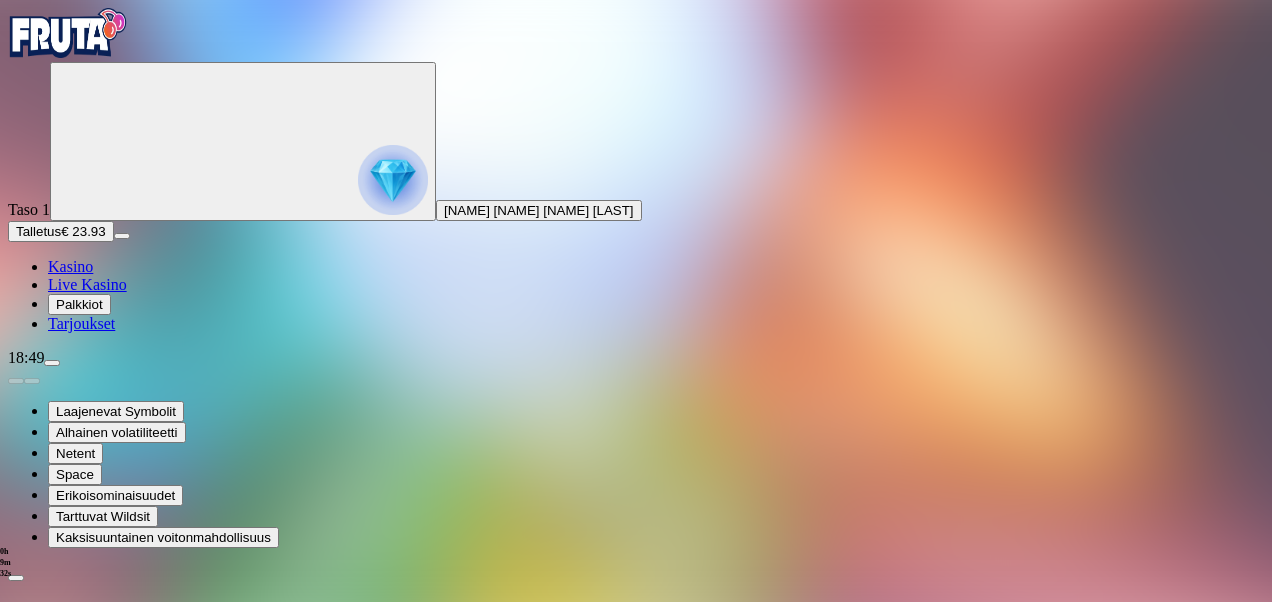 scroll, scrollTop: 0, scrollLeft: 0, axis: both 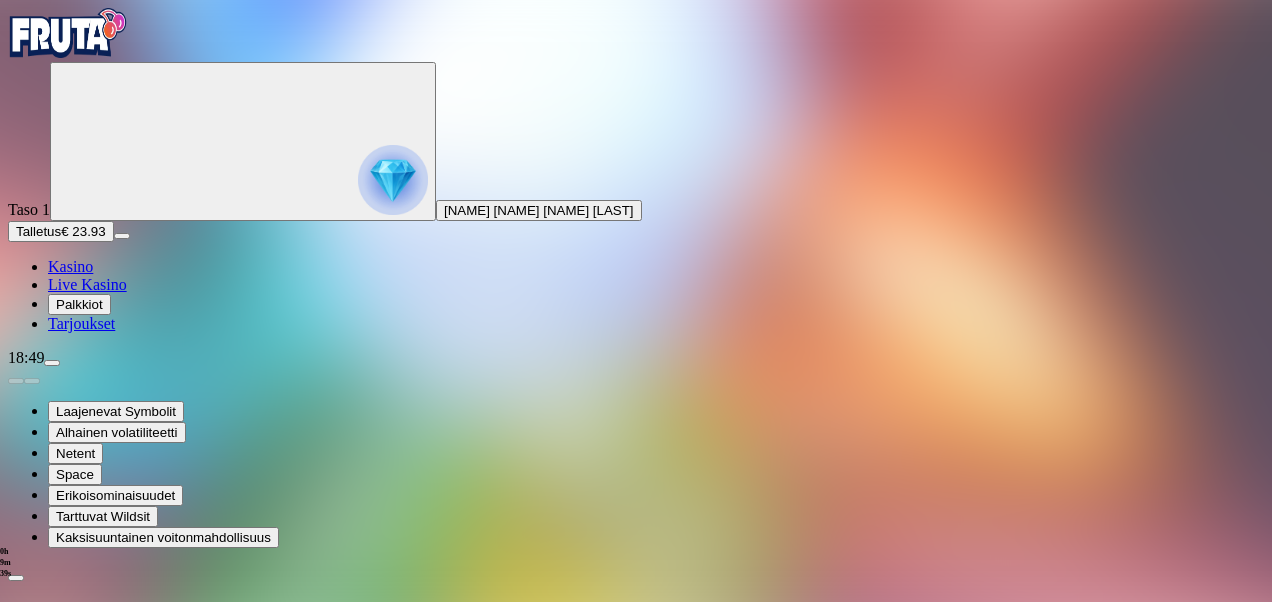 click at bounding box center (16, 616) 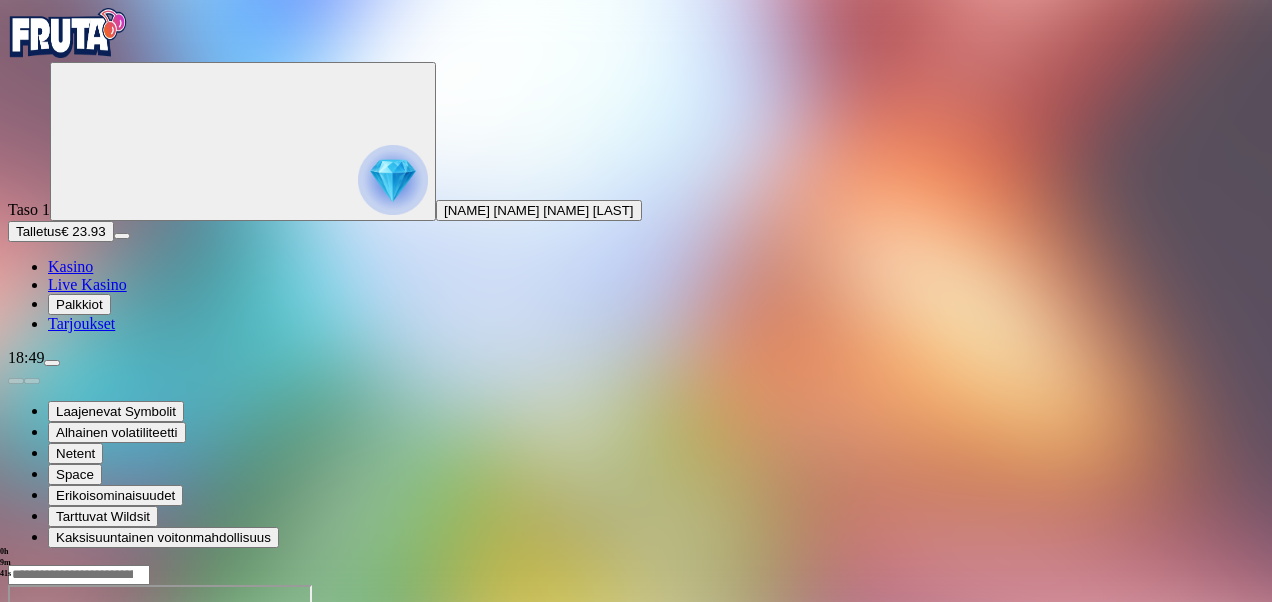 click at bounding box center (393, 180) 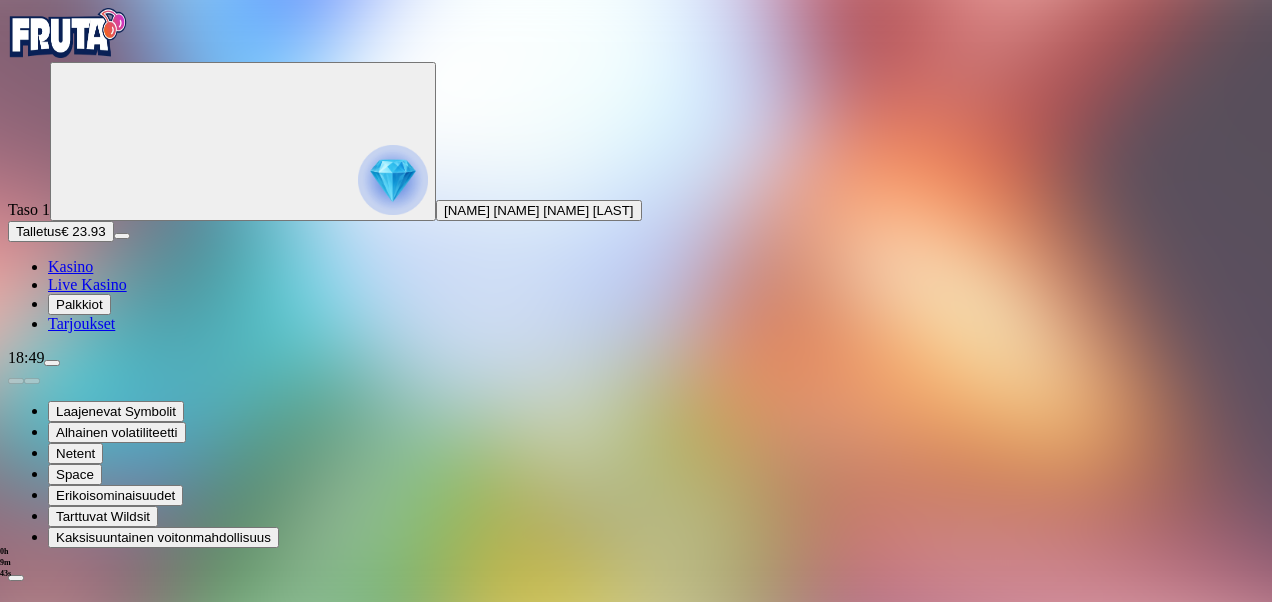 click at bounding box center [16, 578] 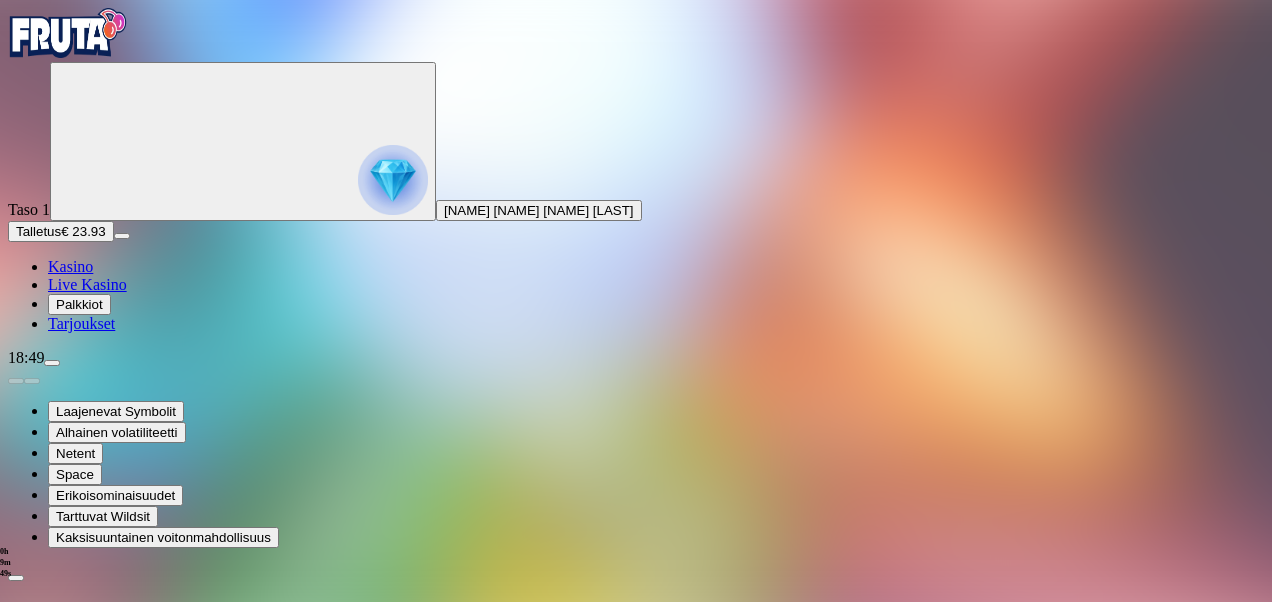 scroll, scrollTop: 1167, scrollLeft: 0, axis: vertical 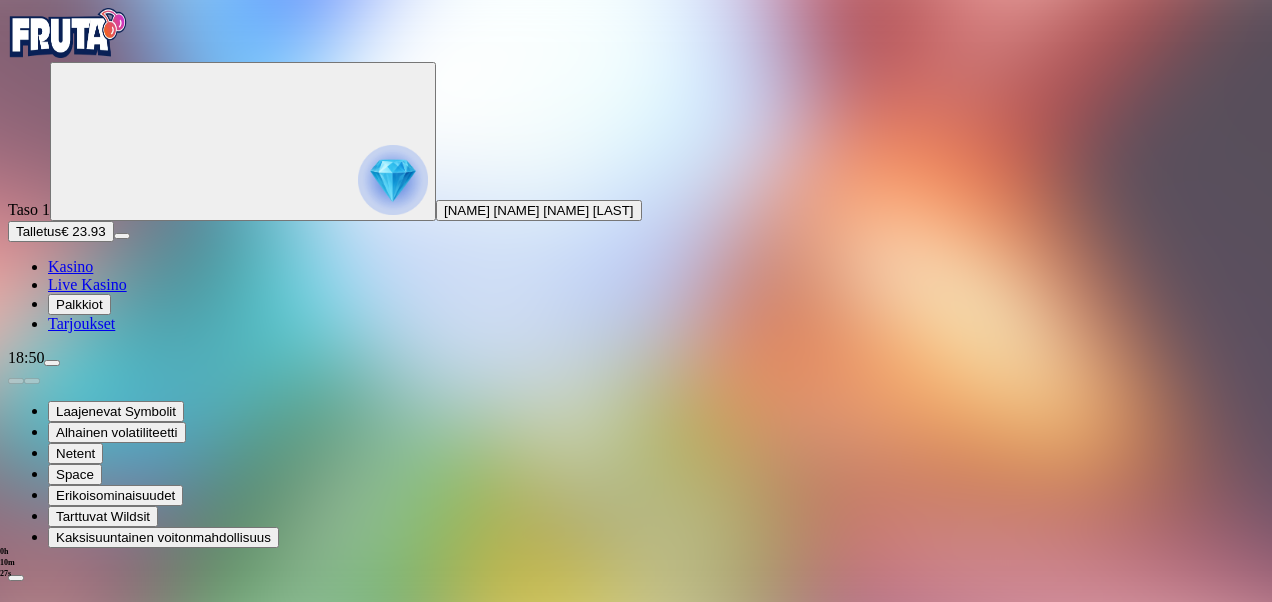 click at bounding box center [16, 616] 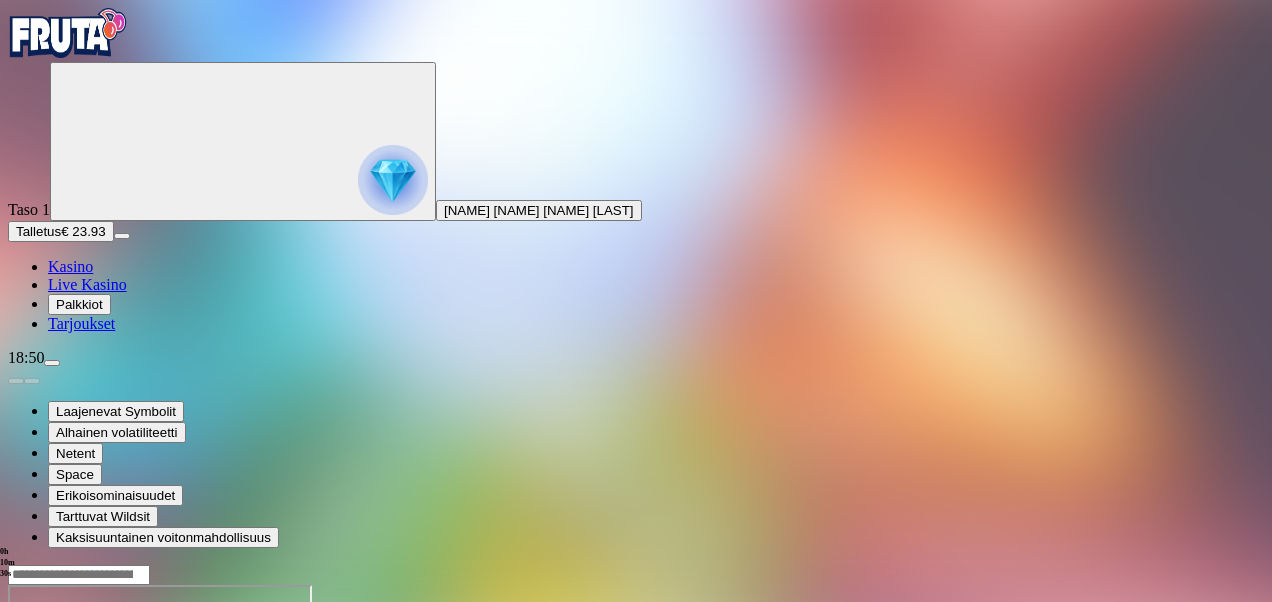 scroll, scrollTop: 1464, scrollLeft: 0, axis: vertical 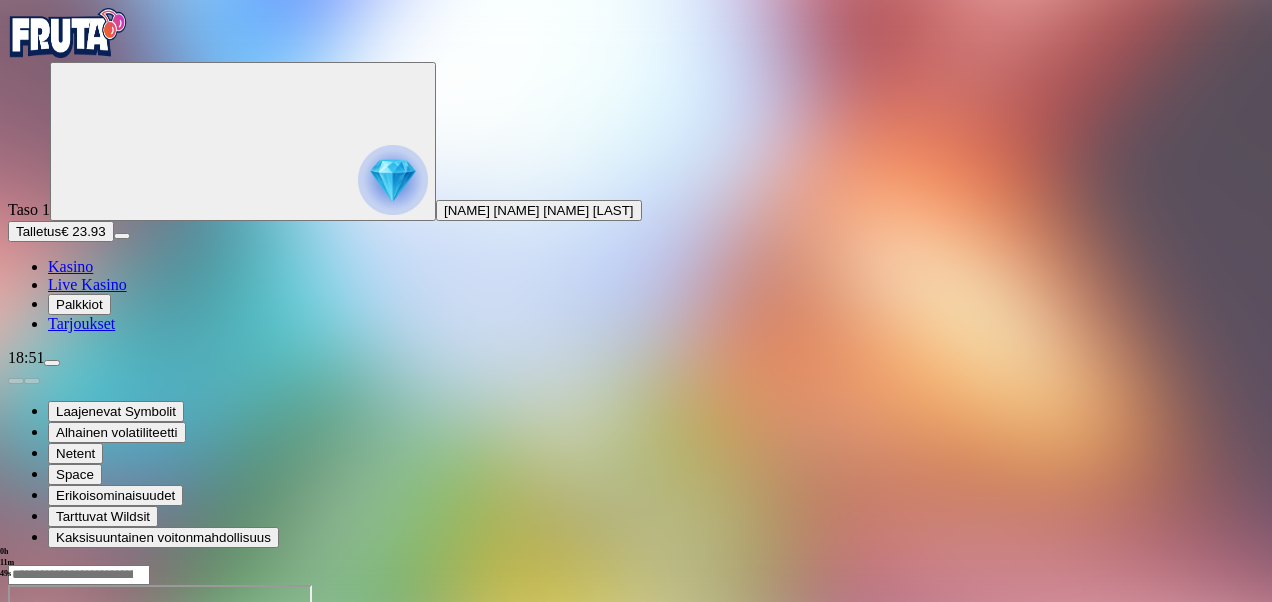 click on "Kasino" at bounding box center [70, 266] 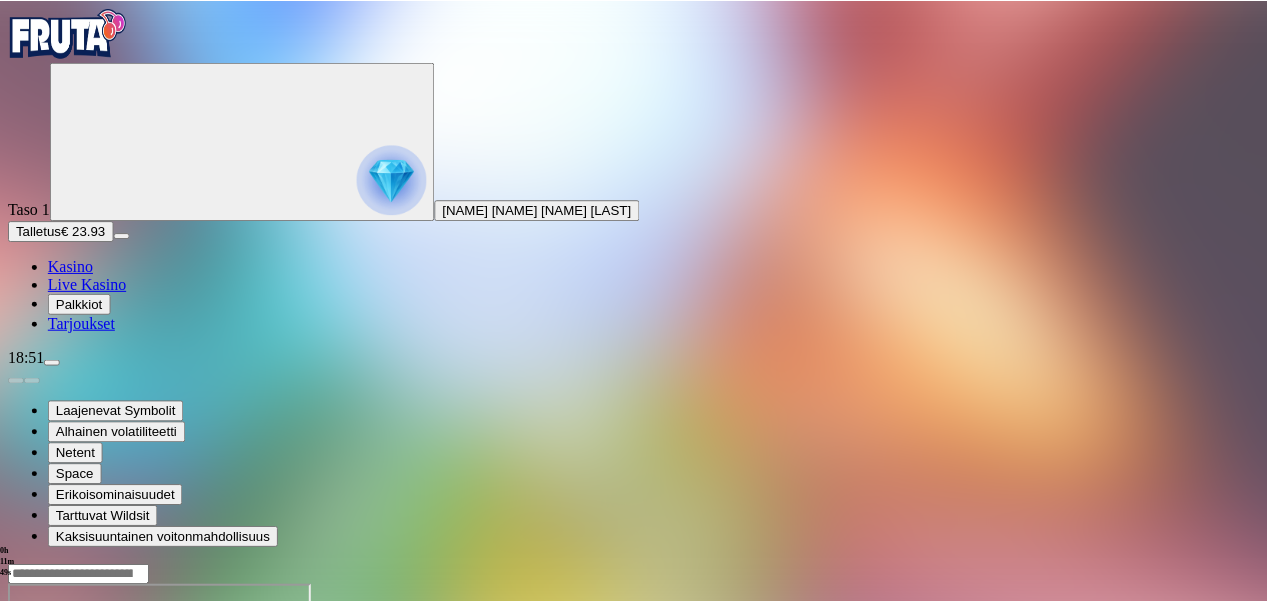 scroll, scrollTop: 0, scrollLeft: 0, axis: both 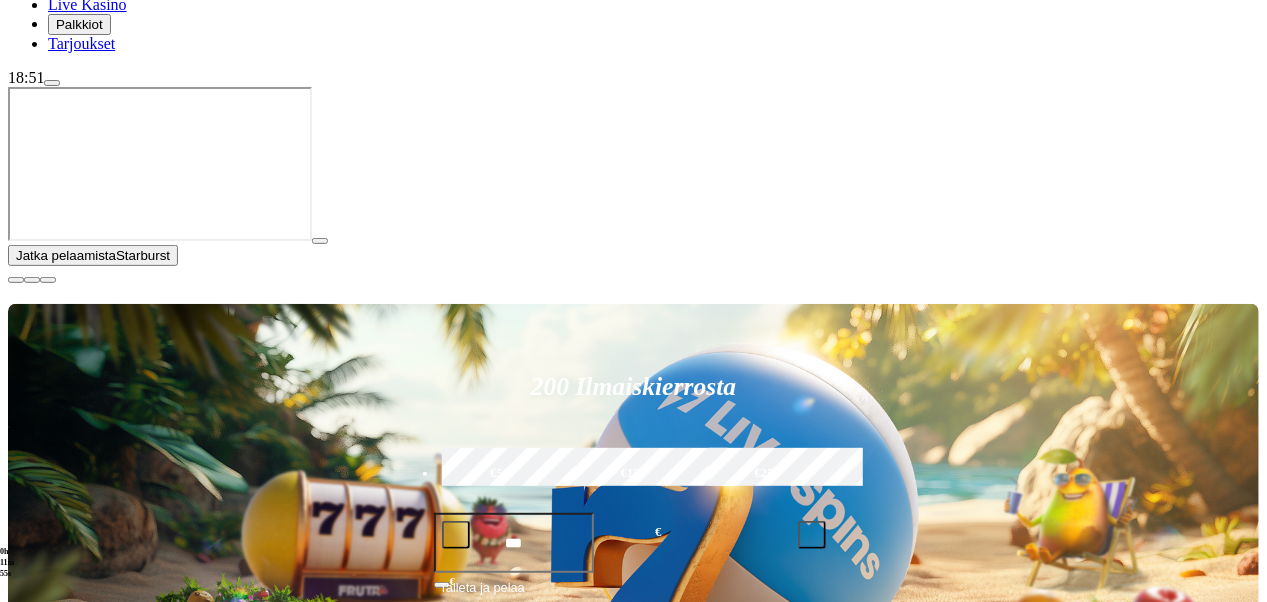 click at bounding box center [16, 280] 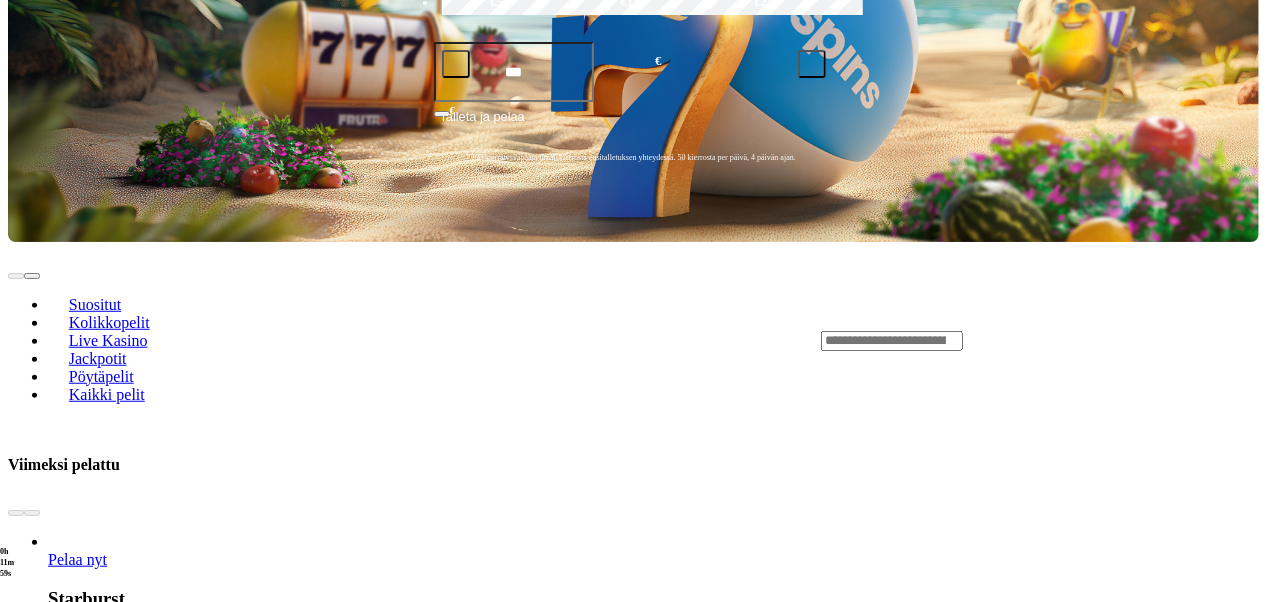 scroll, scrollTop: 553, scrollLeft: 0, axis: vertical 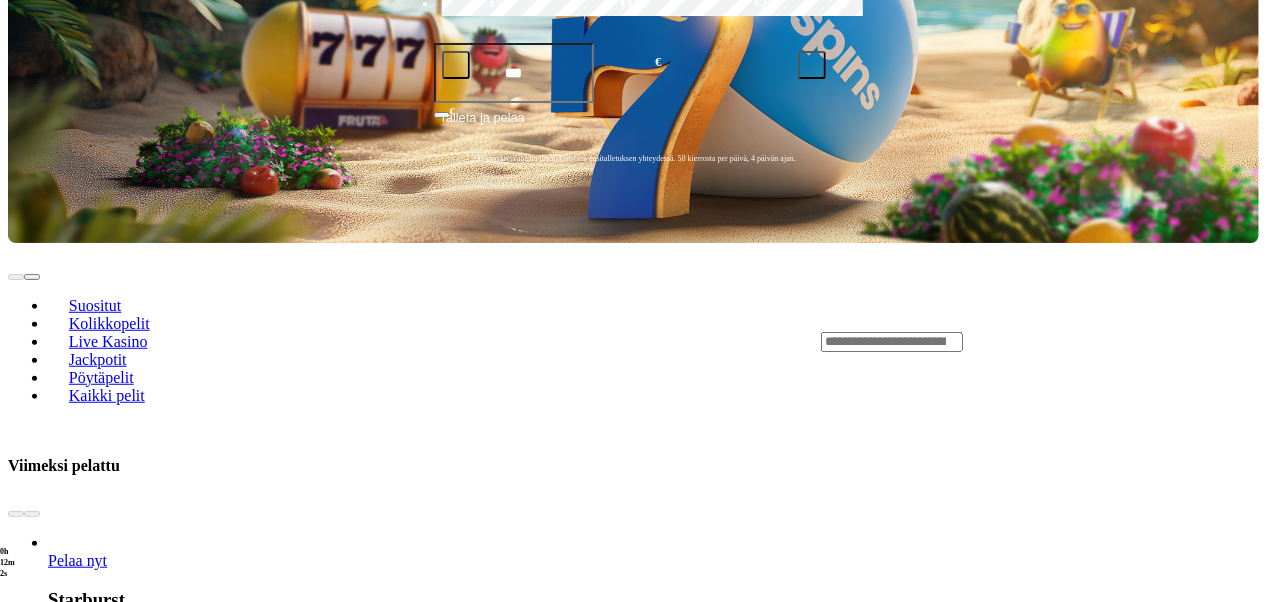 click at bounding box center (32, 812) 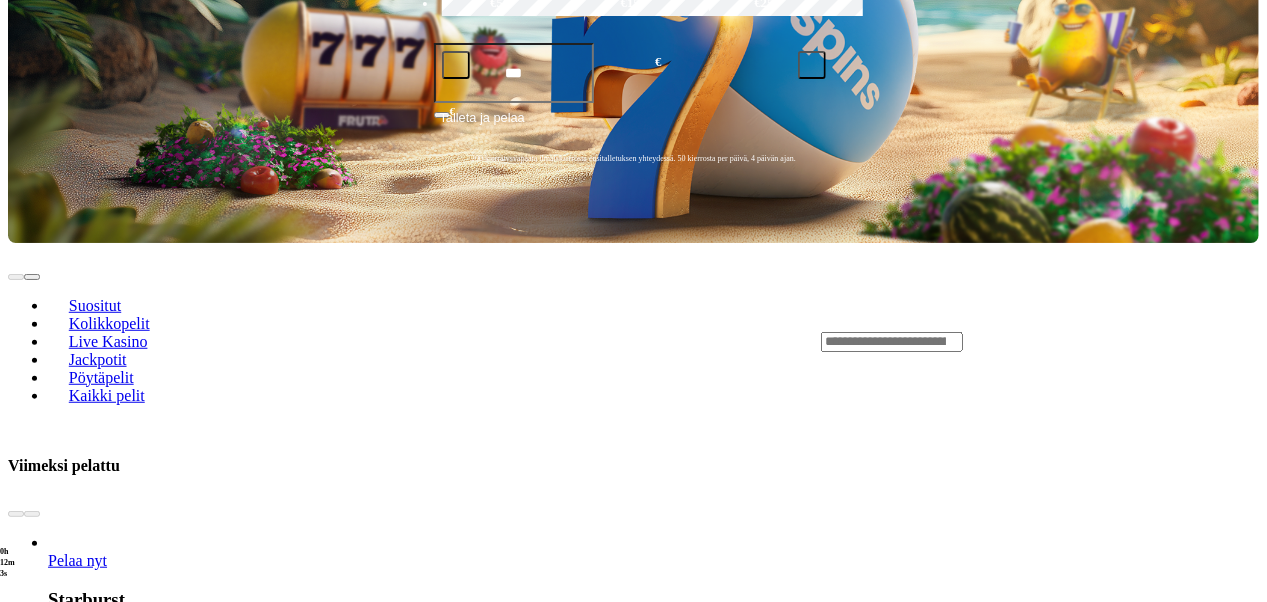 click at bounding box center (32, 812) 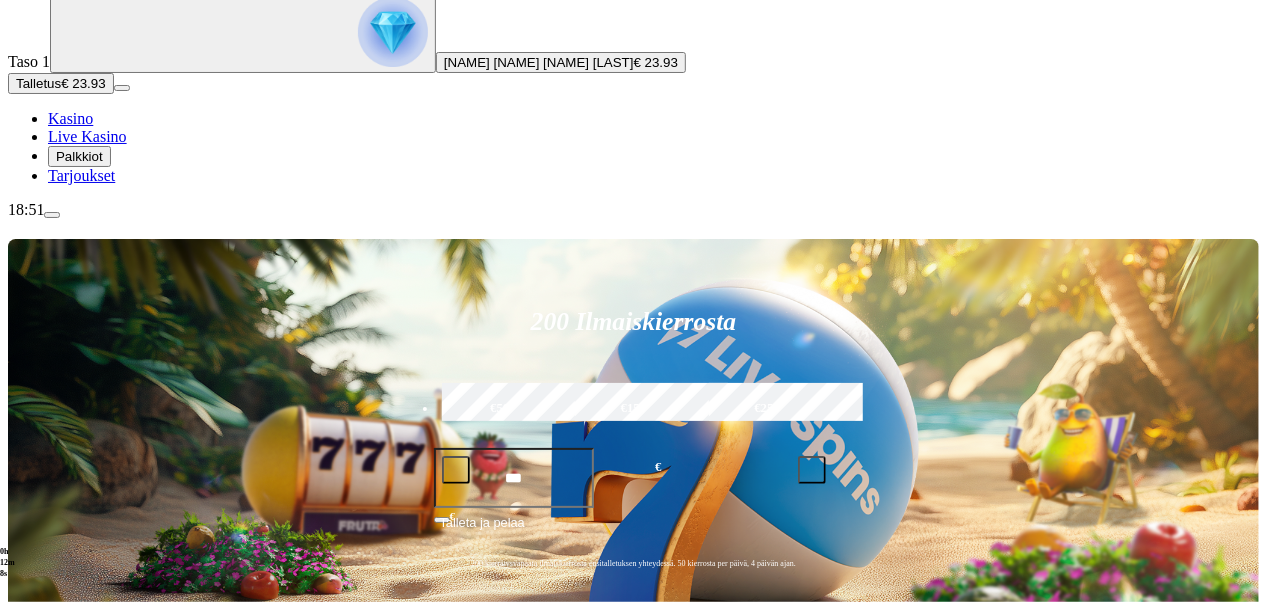 scroll, scrollTop: 146, scrollLeft: 0, axis: vertical 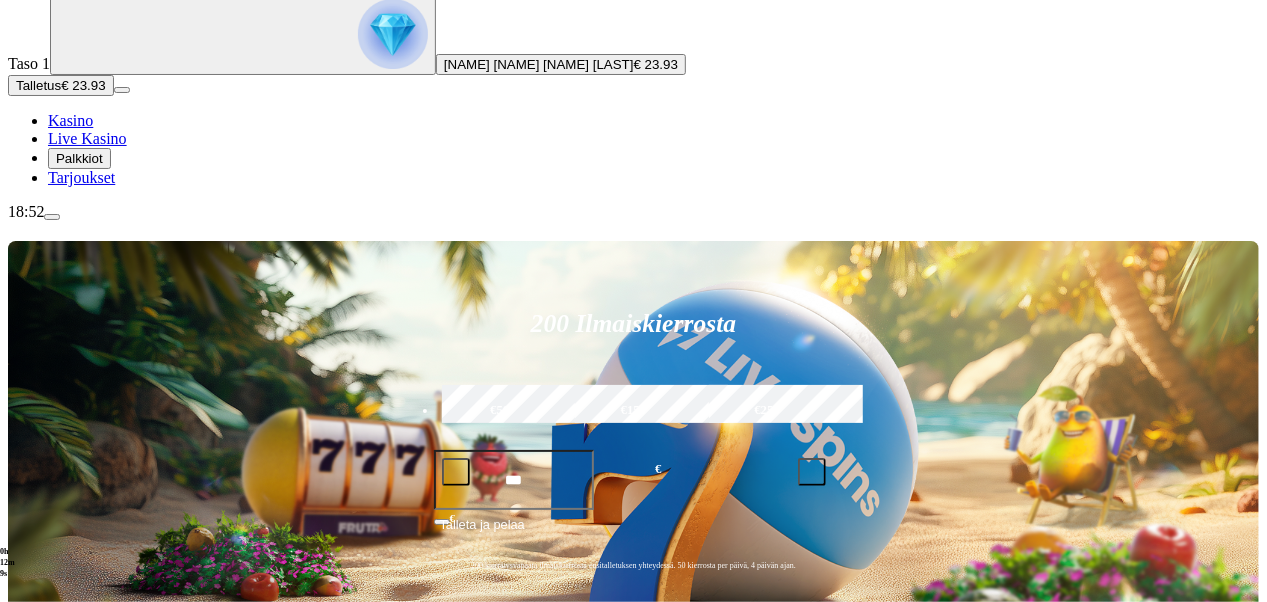 click at bounding box center [892, 749] 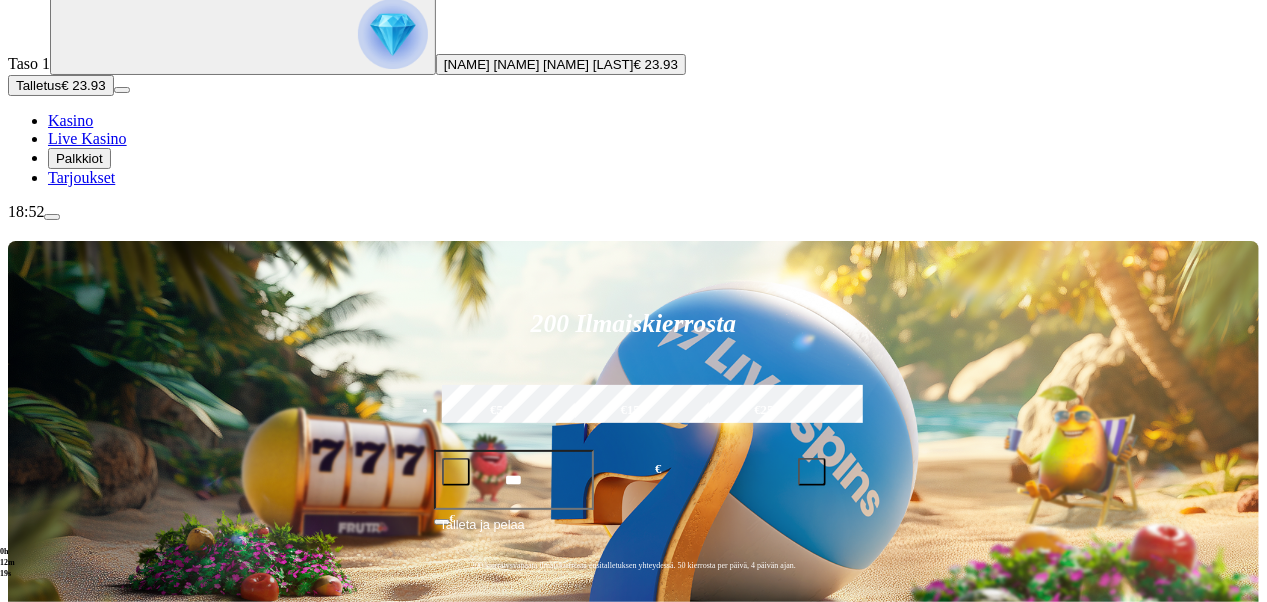 scroll, scrollTop: 176, scrollLeft: 0, axis: vertical 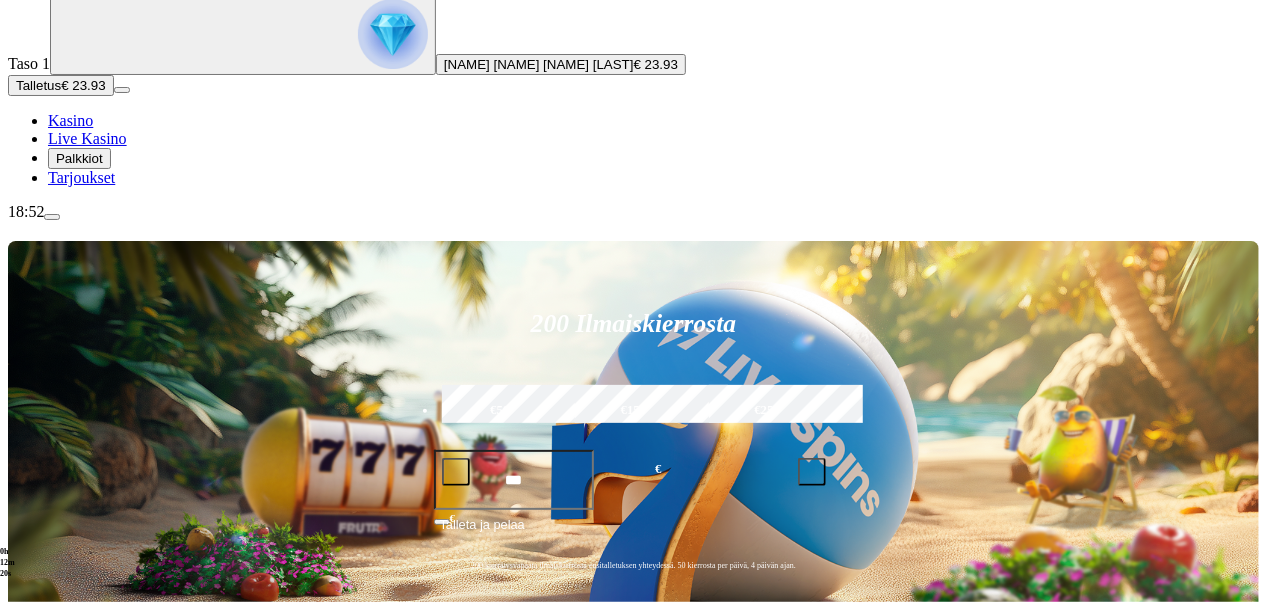 type on "*****" 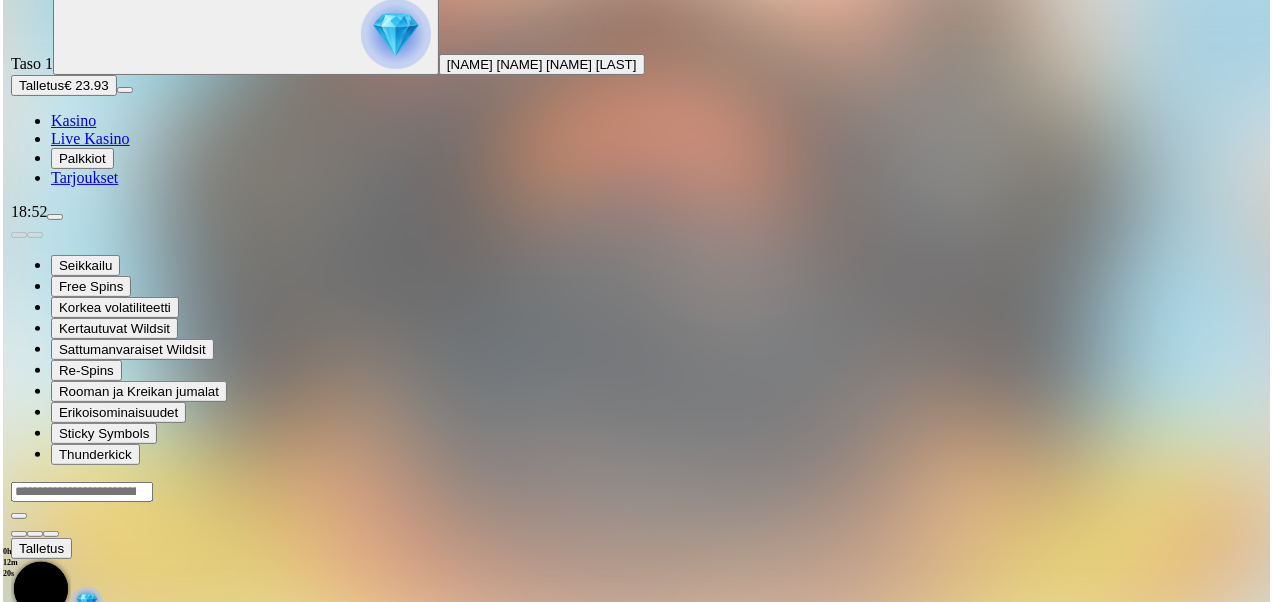 scroll, scrollTop: 0, scrollLeft: 0, axis: both 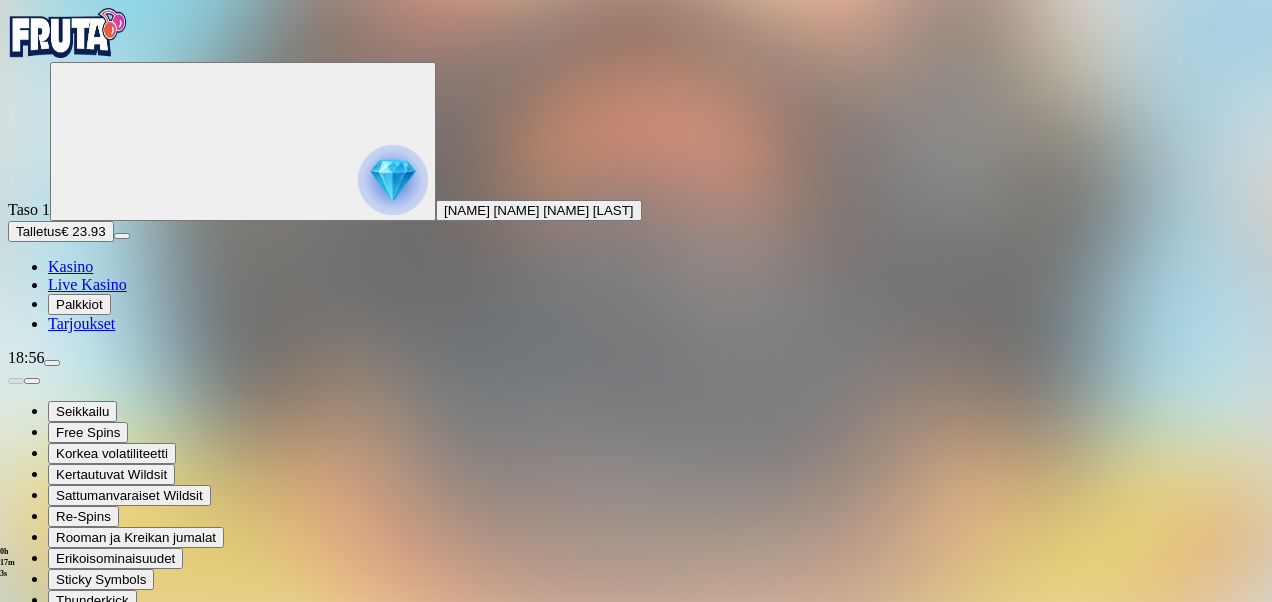 click at bounding box center (16, 820) 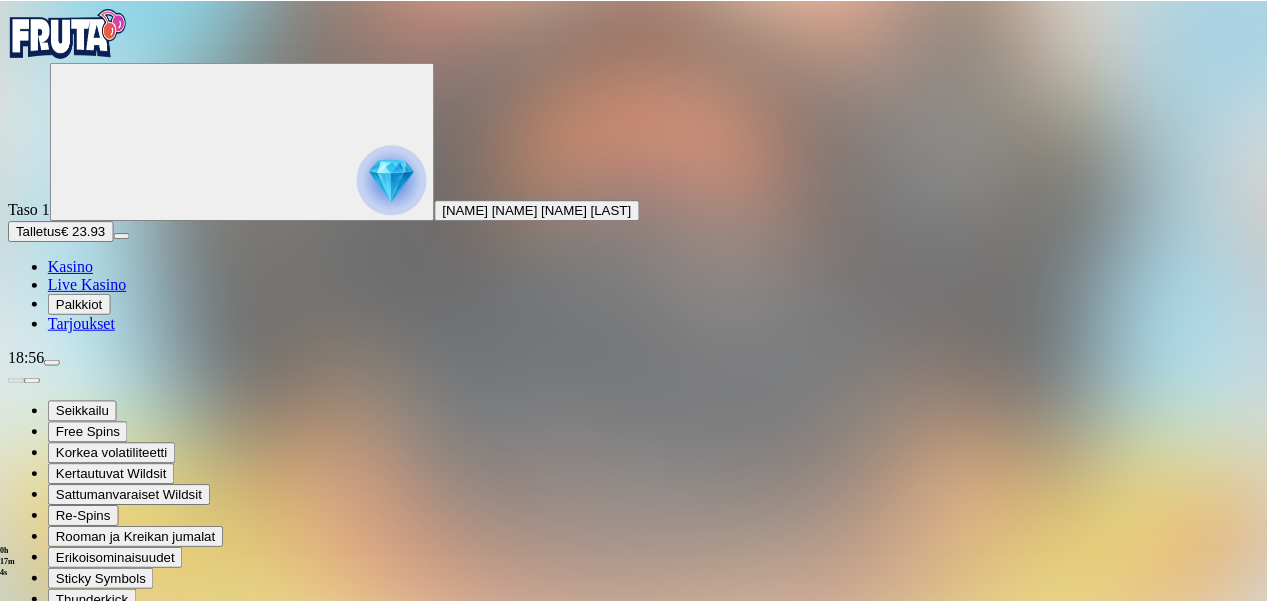 scroll, scrollTop: 0, scrollLeft: 0, axis: both 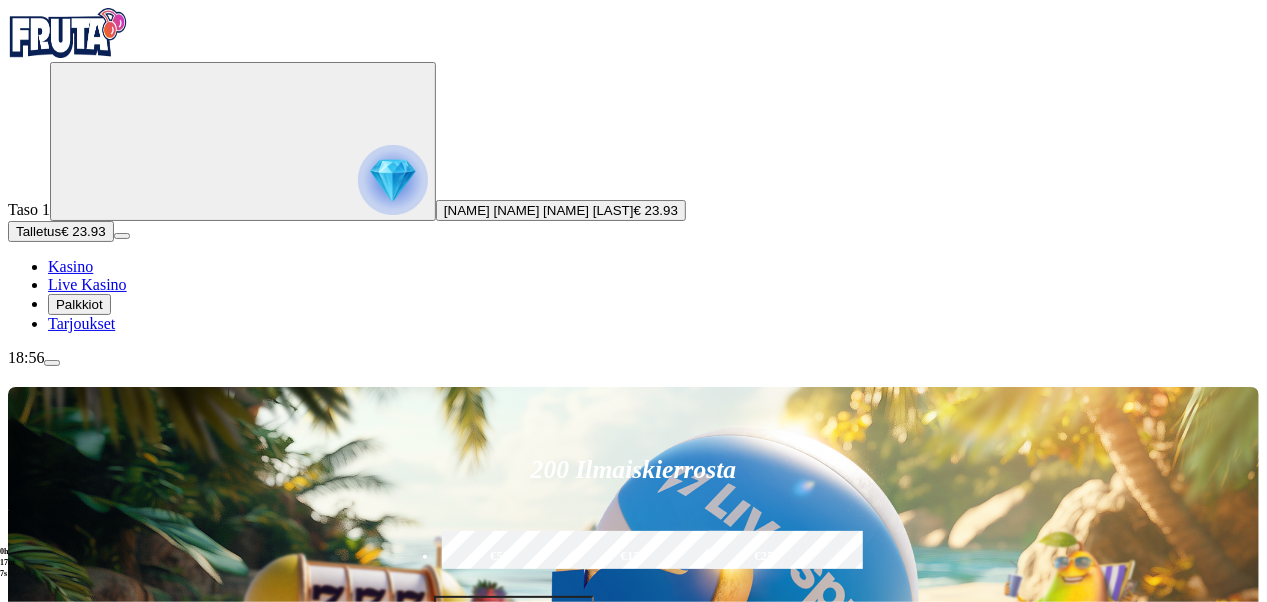 click at bounding box center [892, 895] 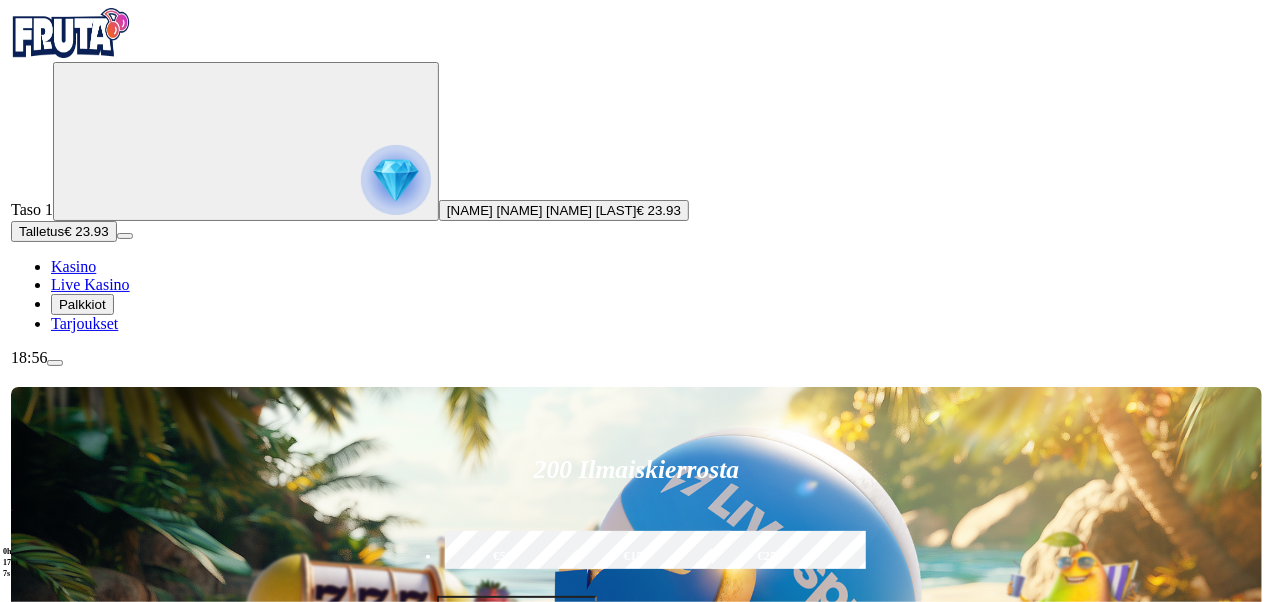 scroll, scrollTop: 1464, scrollLeft: 0, axis: vertical 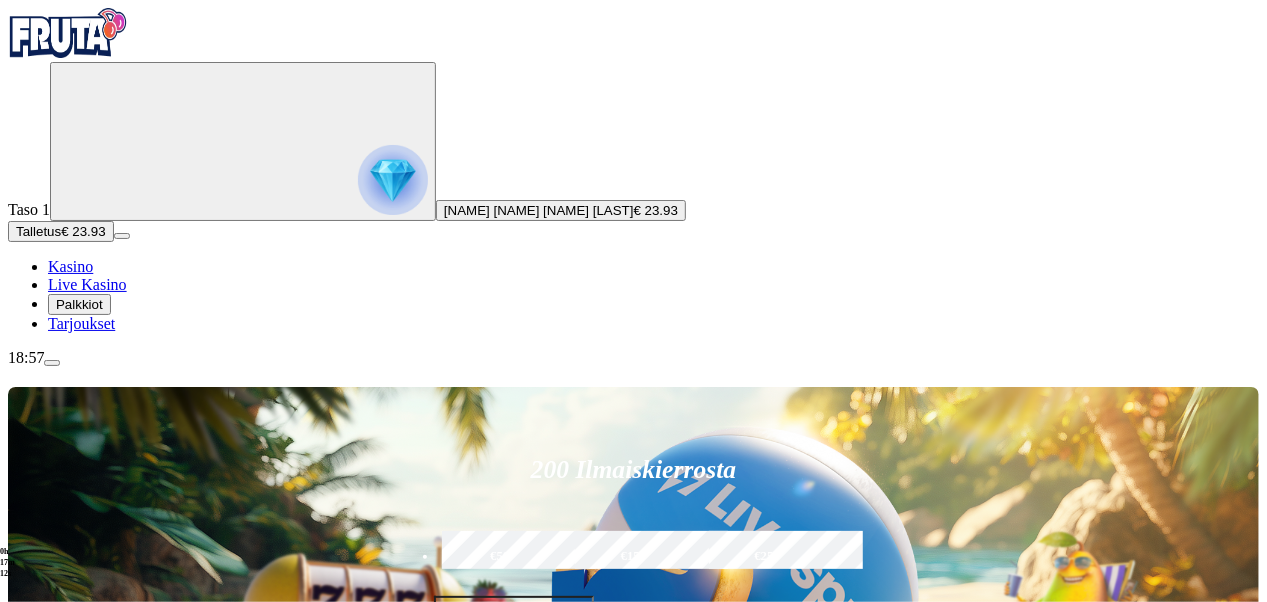 type on "****" 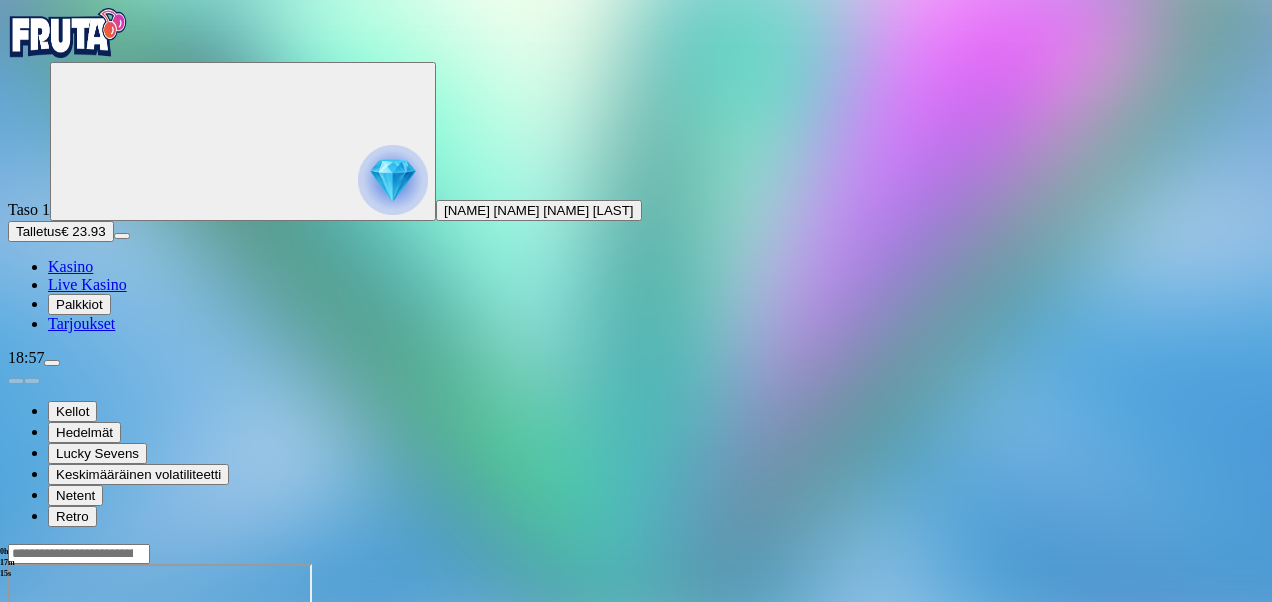 scroll, scrollTop: 1464, scrollLeft: 0, axis: vertical 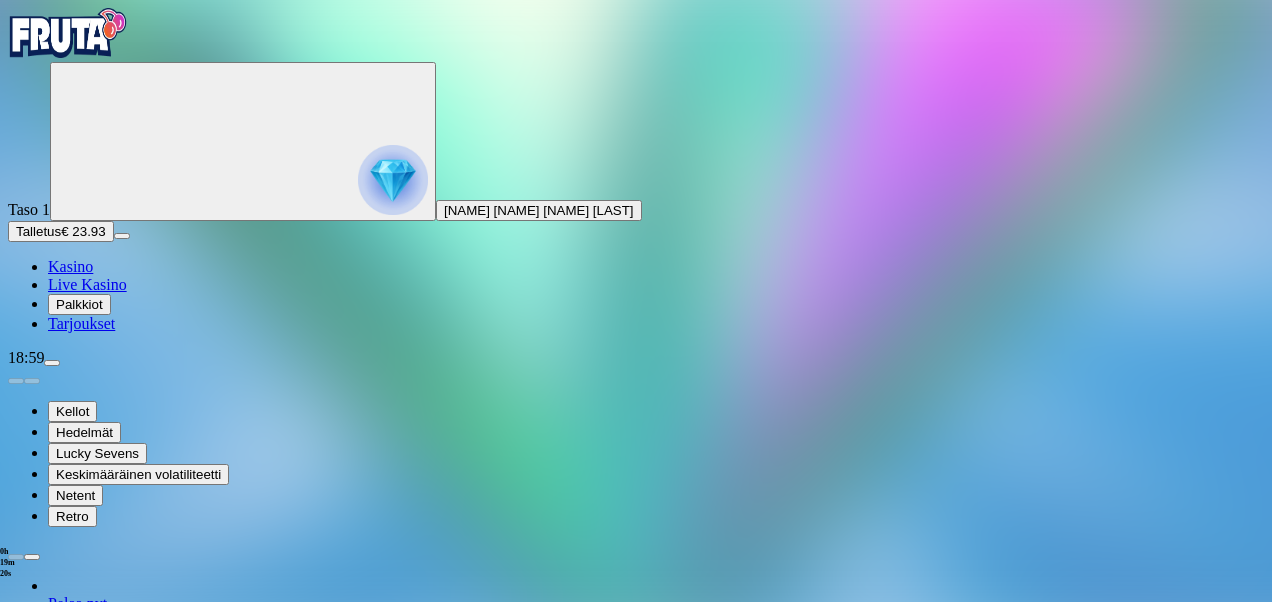 click at bounding box center (16, 1326) 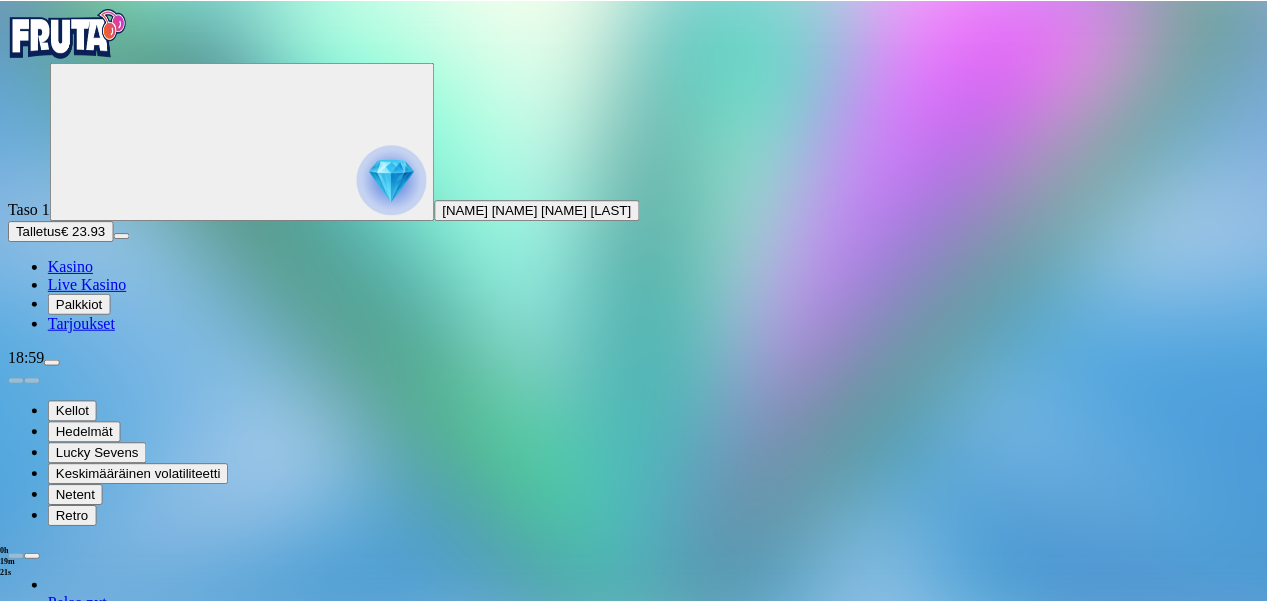 scroll, scrollTop: 0, scrollLeft: 0, axis: both 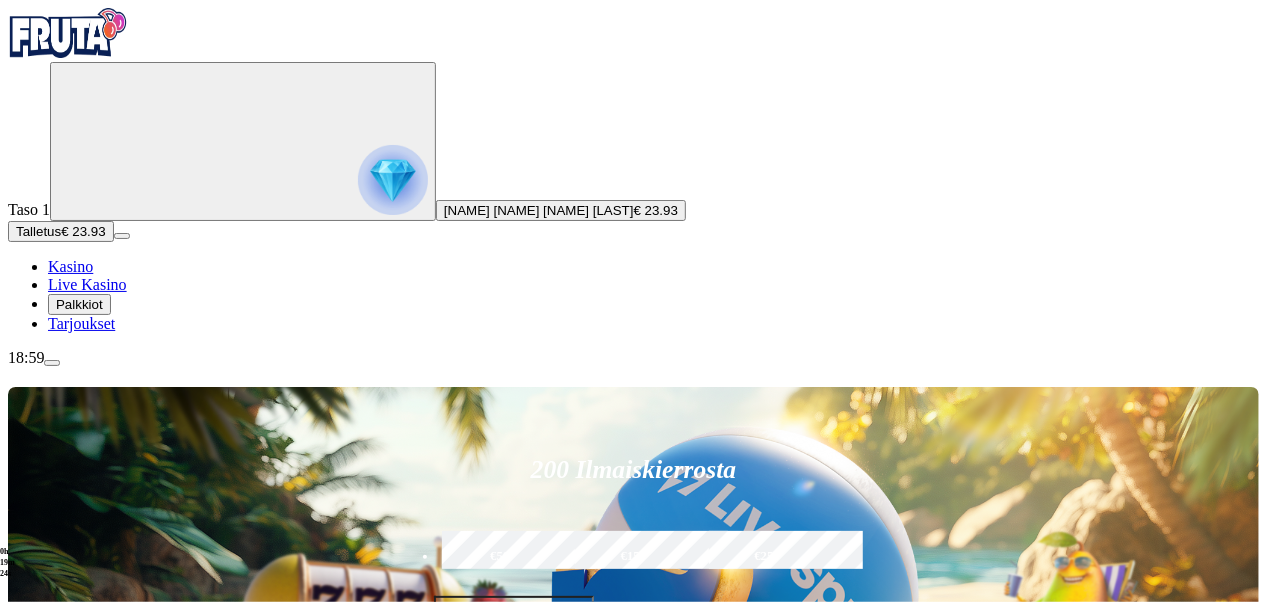 click at bounding box center (892, 895) 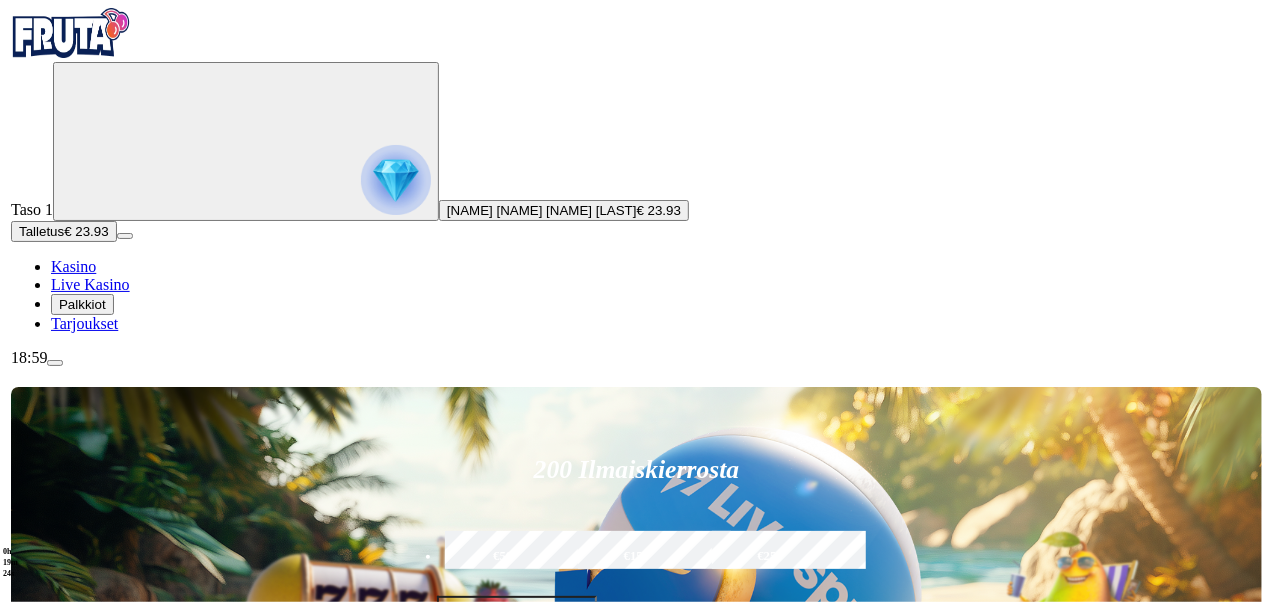 scroll, scrollTop: 1464, scrollLeft: 0, axis: vertical 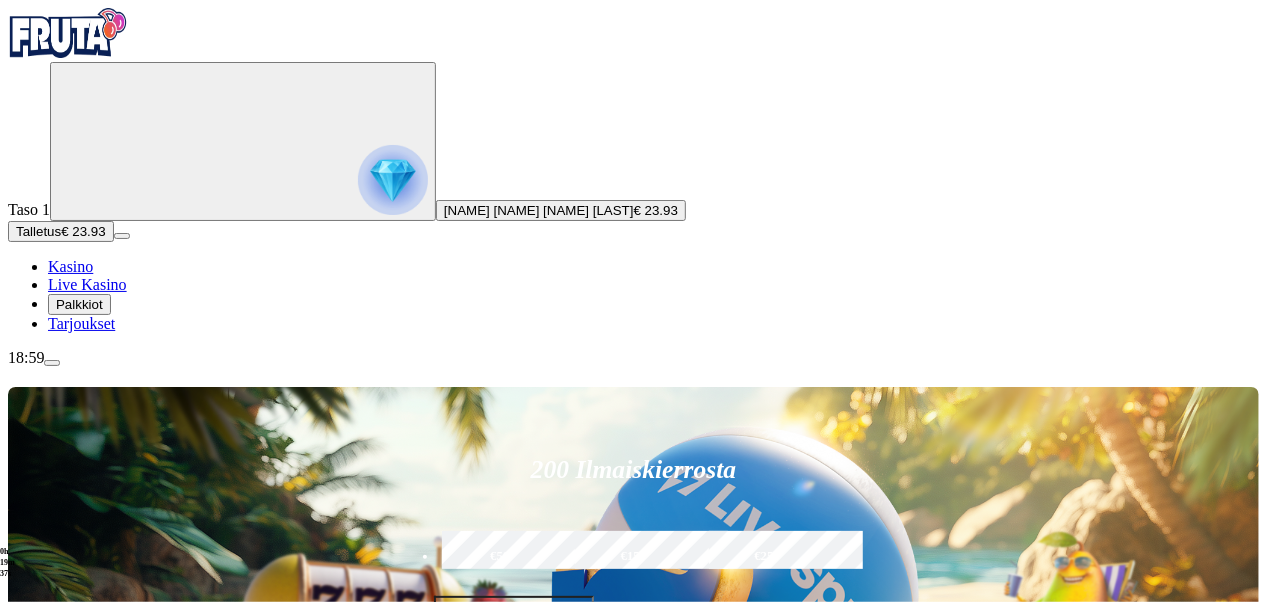 type on "*********" 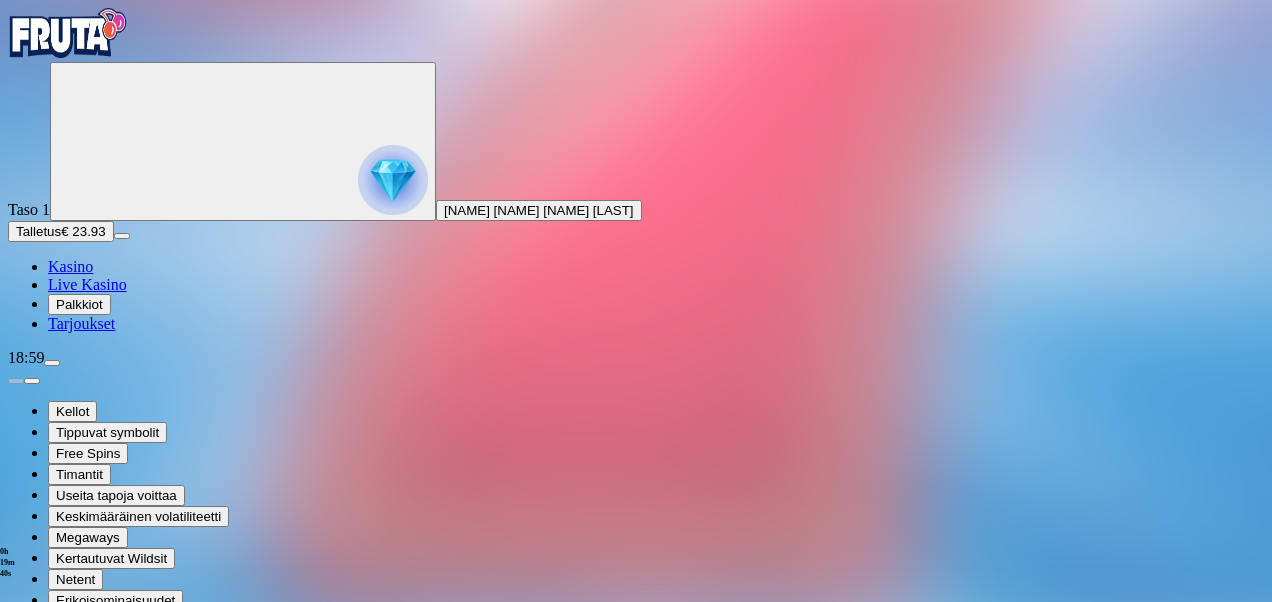 scroll, scrollTop: 1464, scrollLeft: 0, axis: vertical 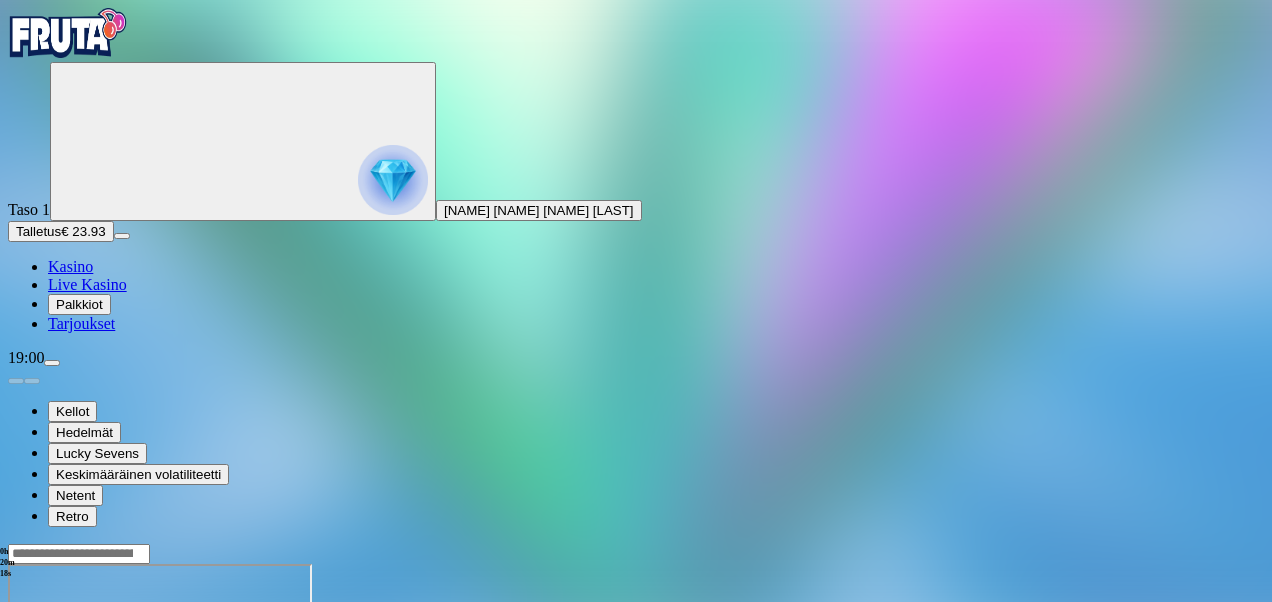 click at bounding box center [16, 736] 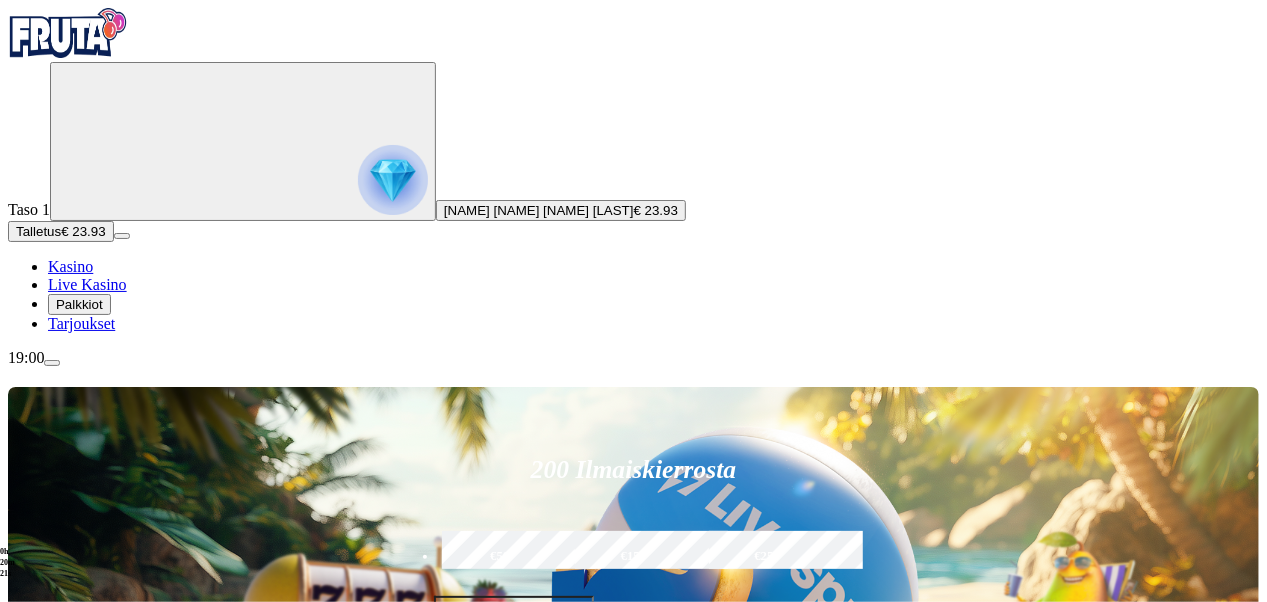 scroll, scrollTop: 0, scrollLeft: 0, axis: both 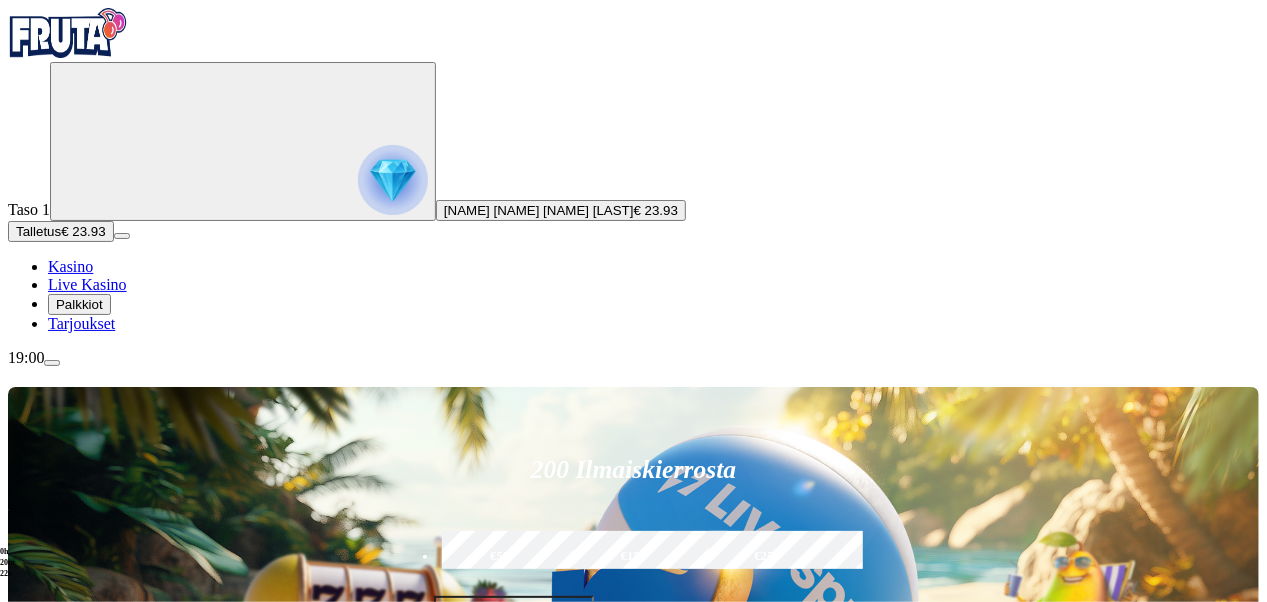 click at bounding box center (892, 895) 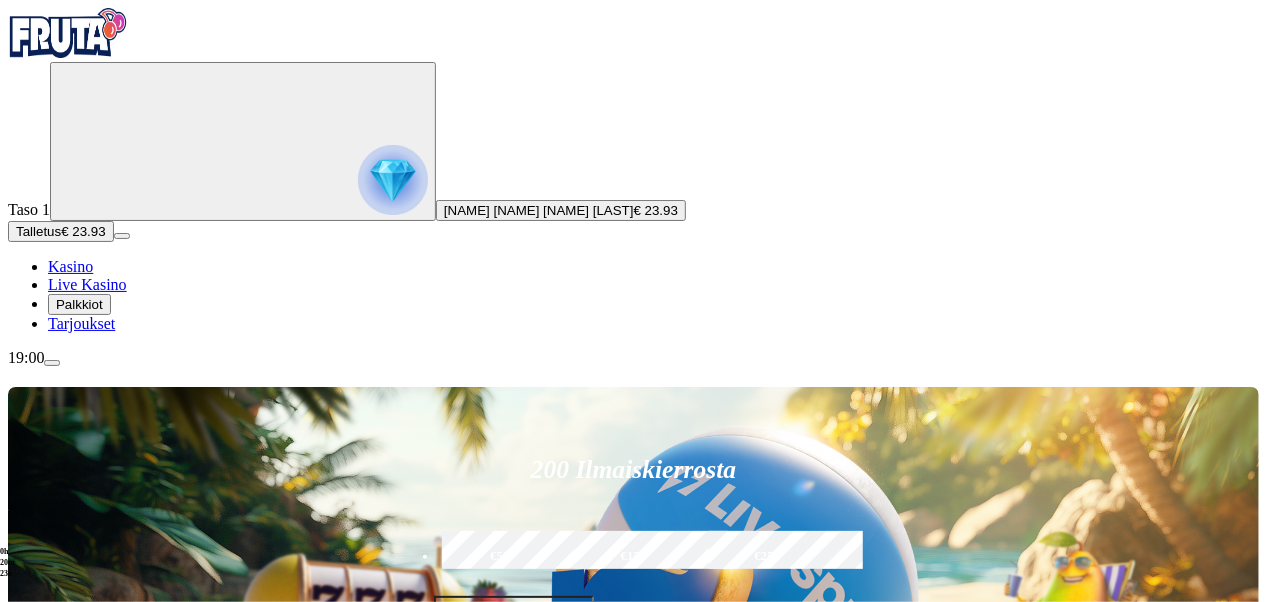 scroll, scrollTop: 1464, scrollLeft: 0, axis: vertical 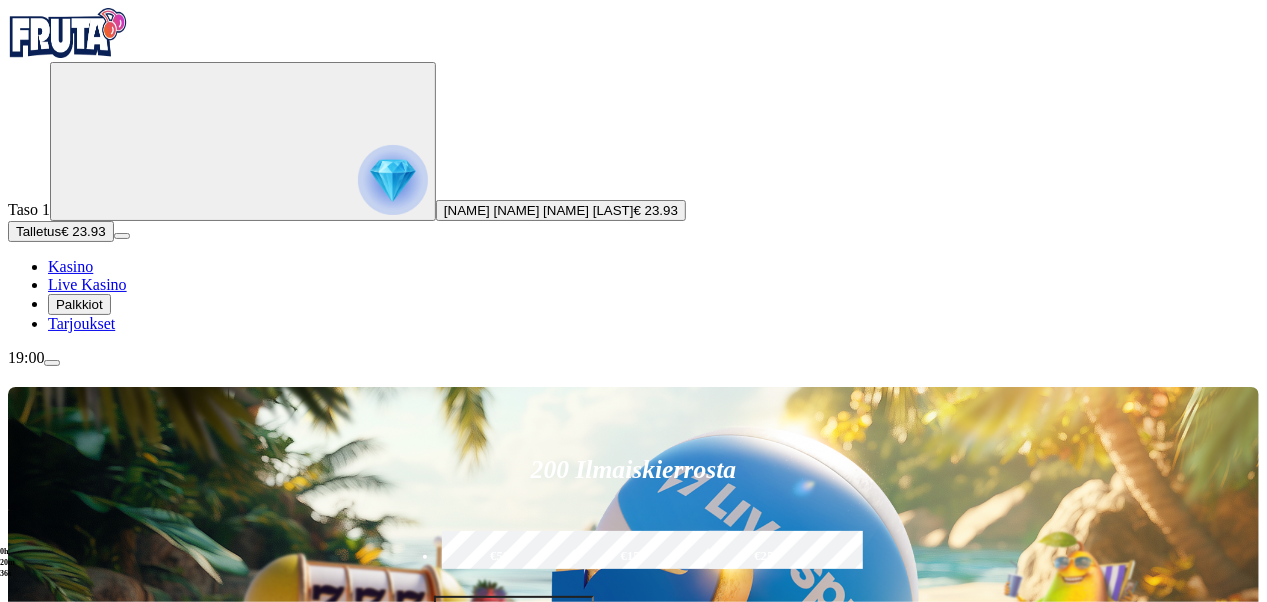 type on "**" 